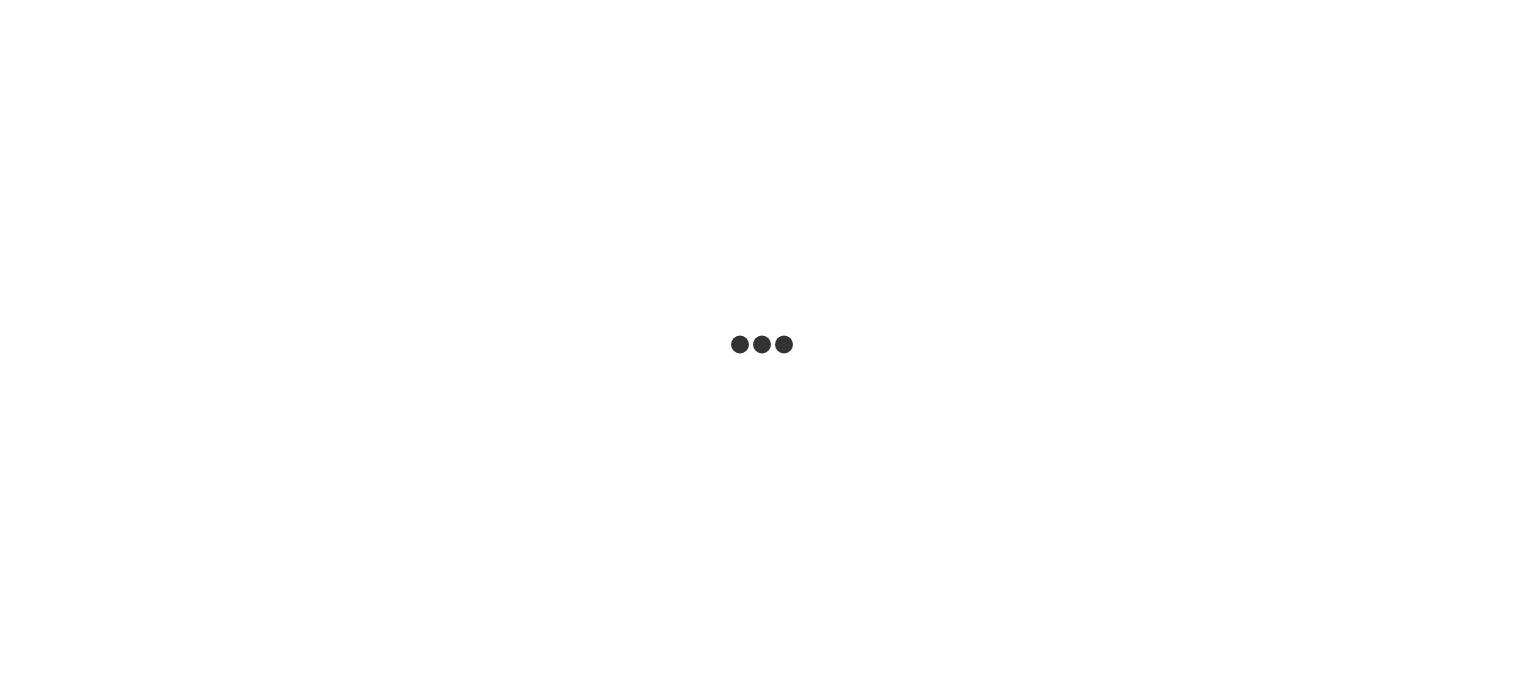 scroll, scrollTop: 0, scrollLeft: 0, axis: both 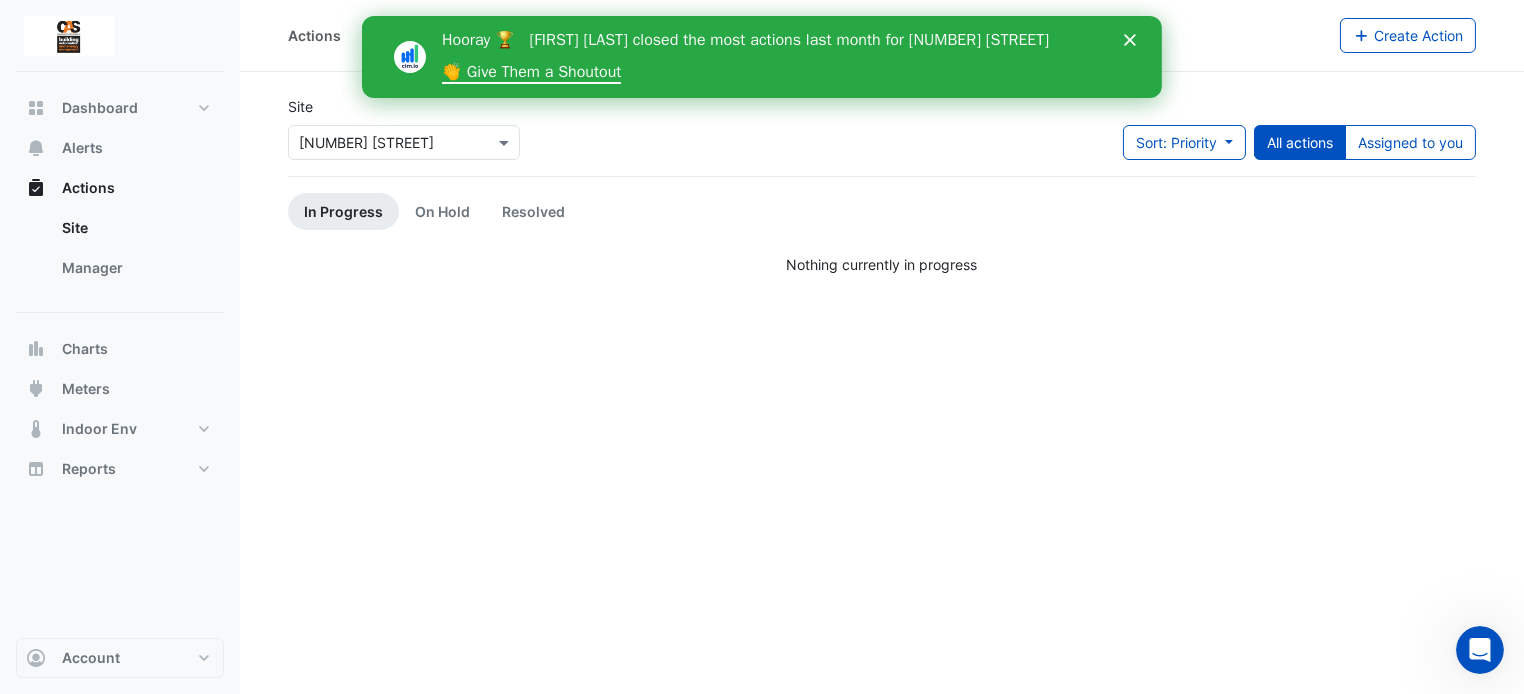 click on "Hooray 🏆   Daniel Bevilacqua closed the most actions last month for 68 Pitt St  👏 Give Them a Shoutout" at bounding box center (762, 57) 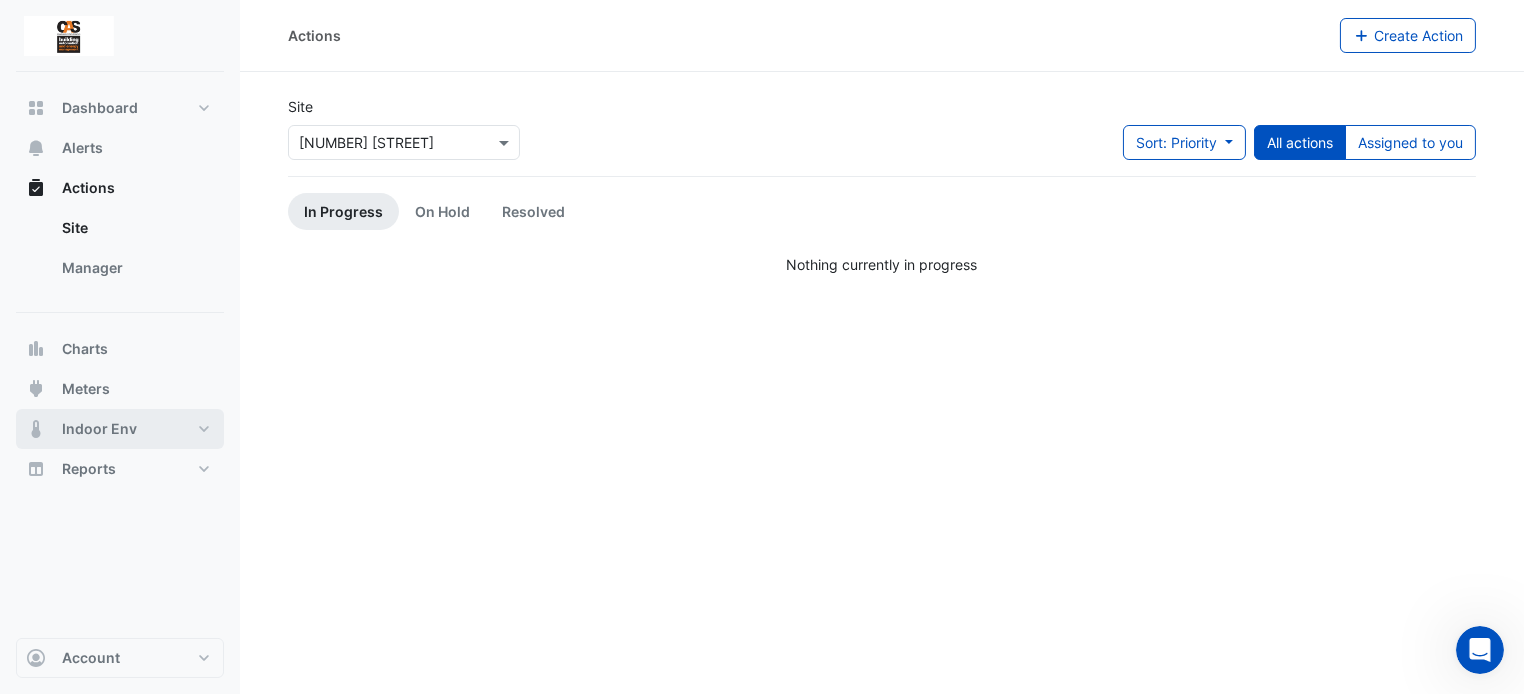 click on "Indoor Env" at bounding box center [120, 429] 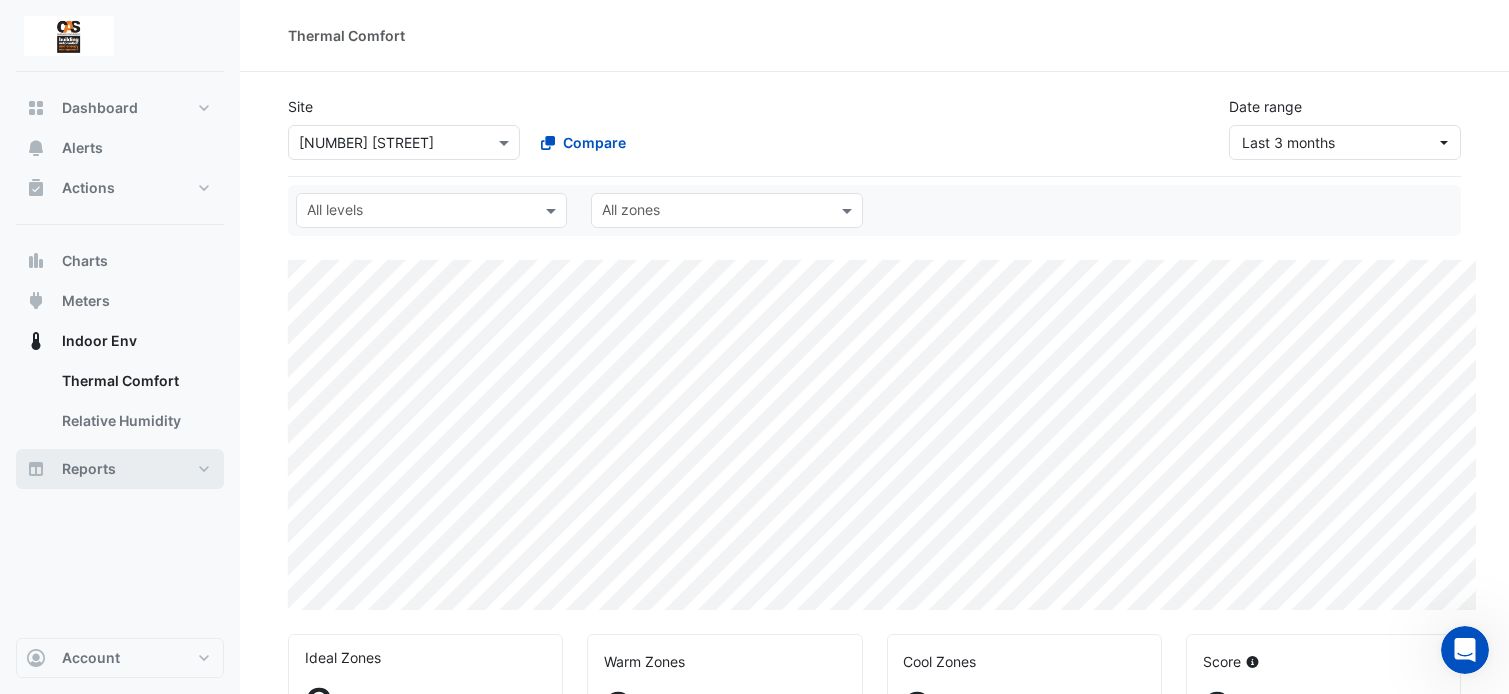 select on "***" 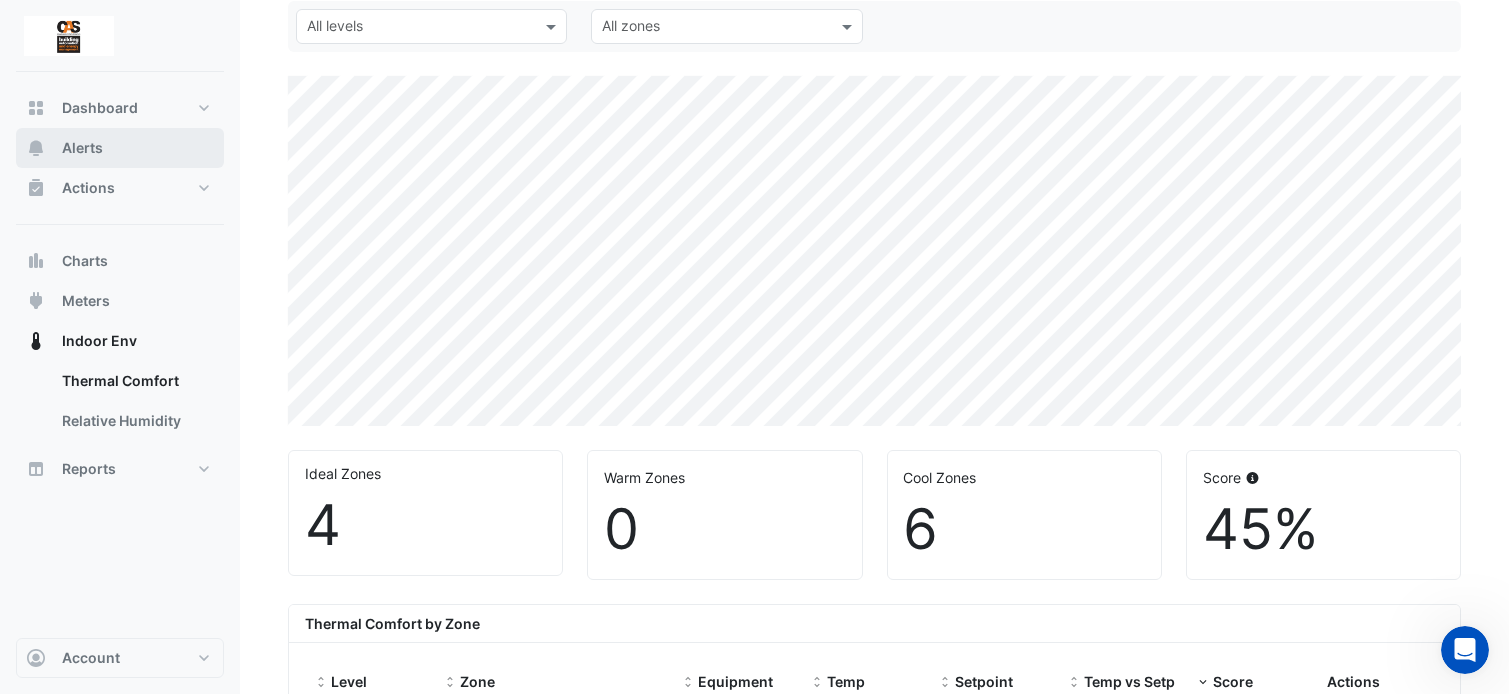 click on "Alerts" at bounding box center [120, 148] 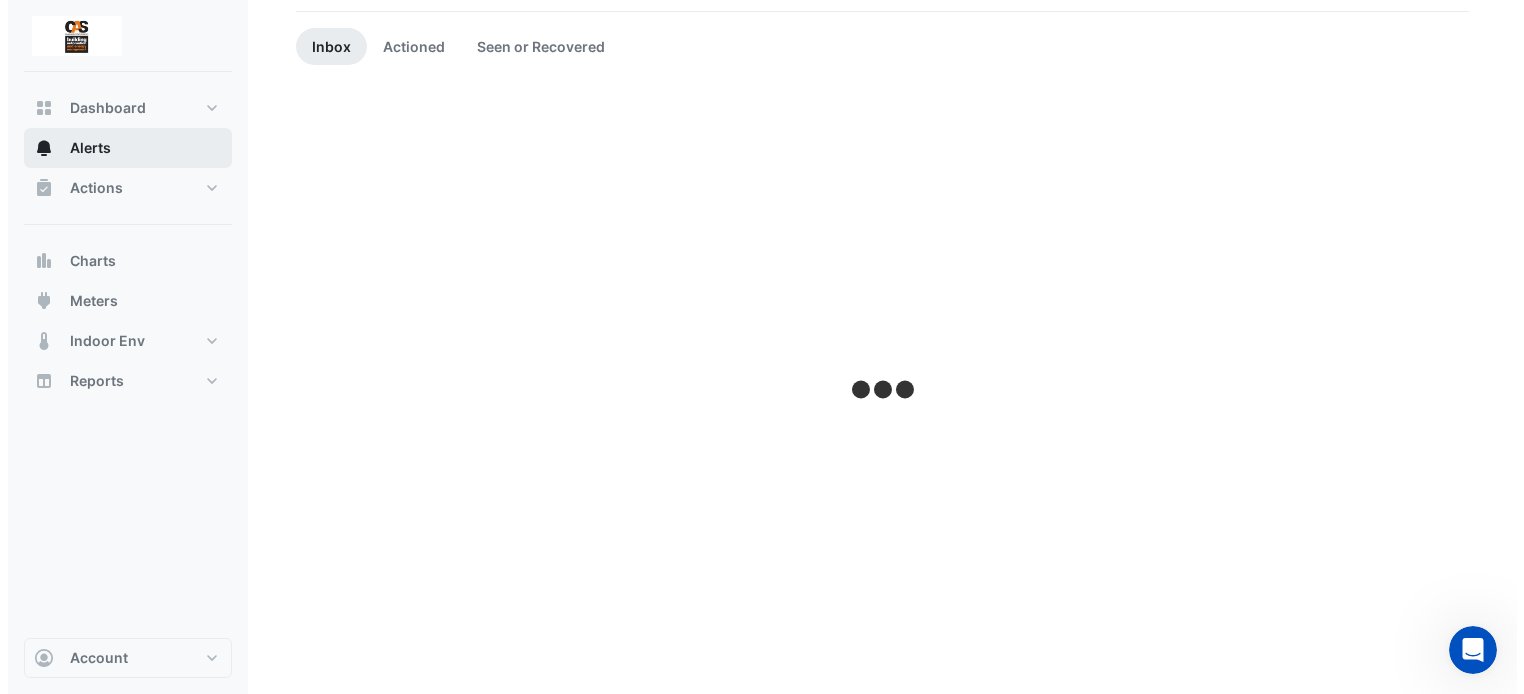 scroll, scrollTop: 0, scrollLeft: 0, axis: both 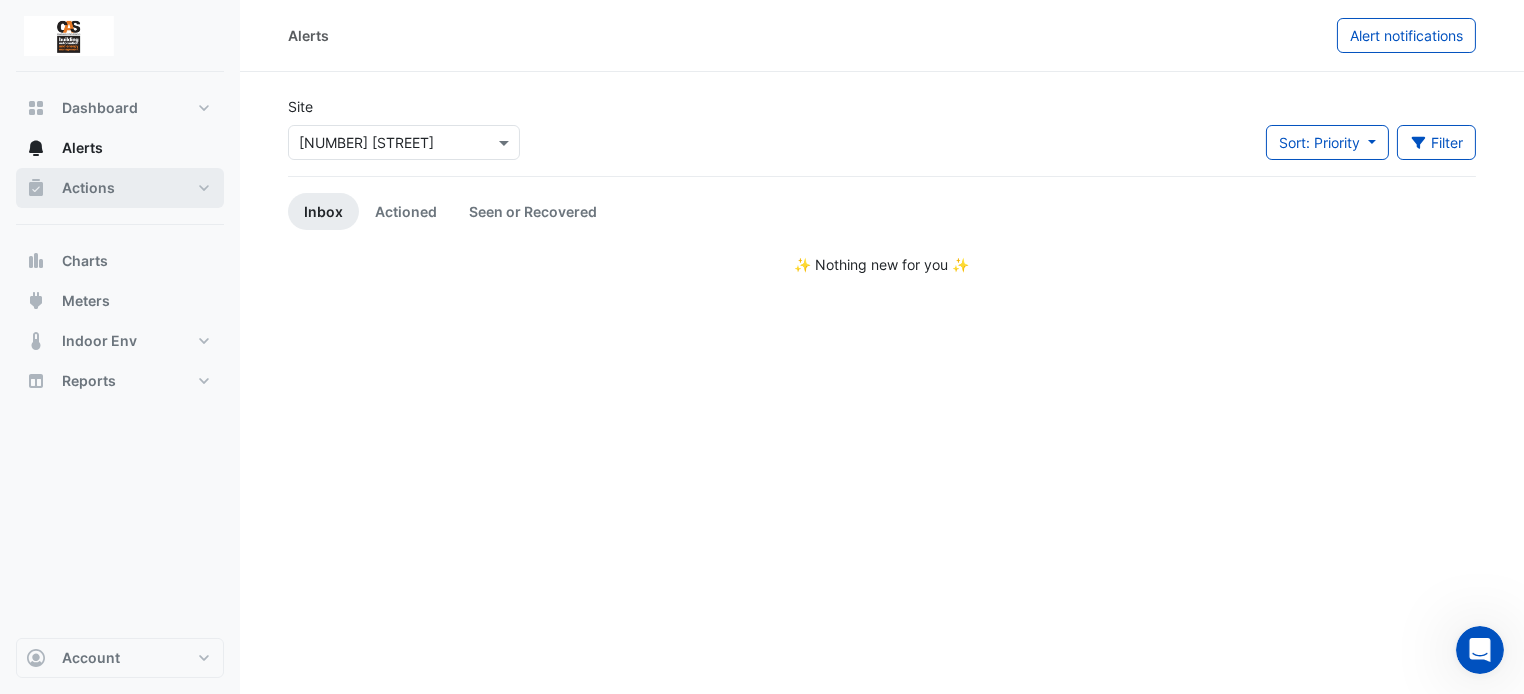 click on "Actions" at bounding box center (120, 188) 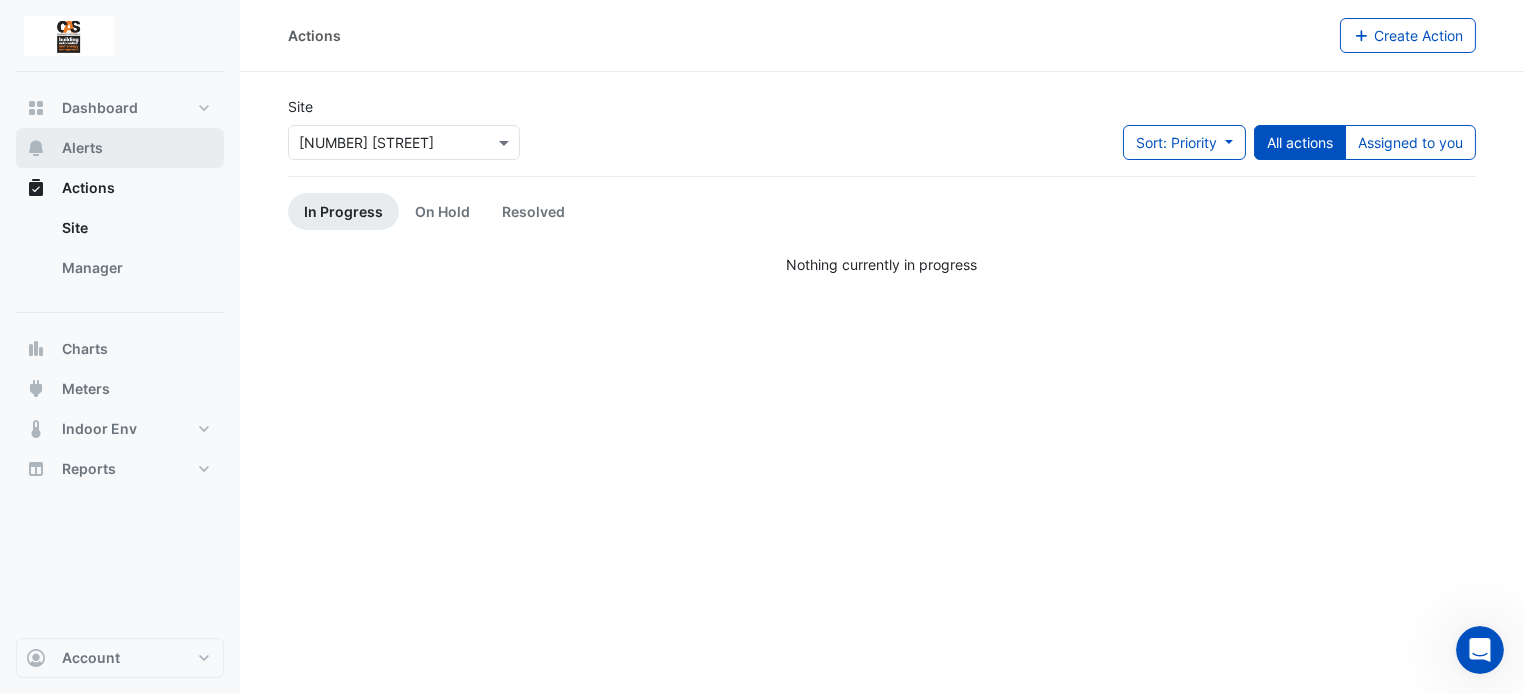 click on "Alerts" at bounding box center (82, 148) 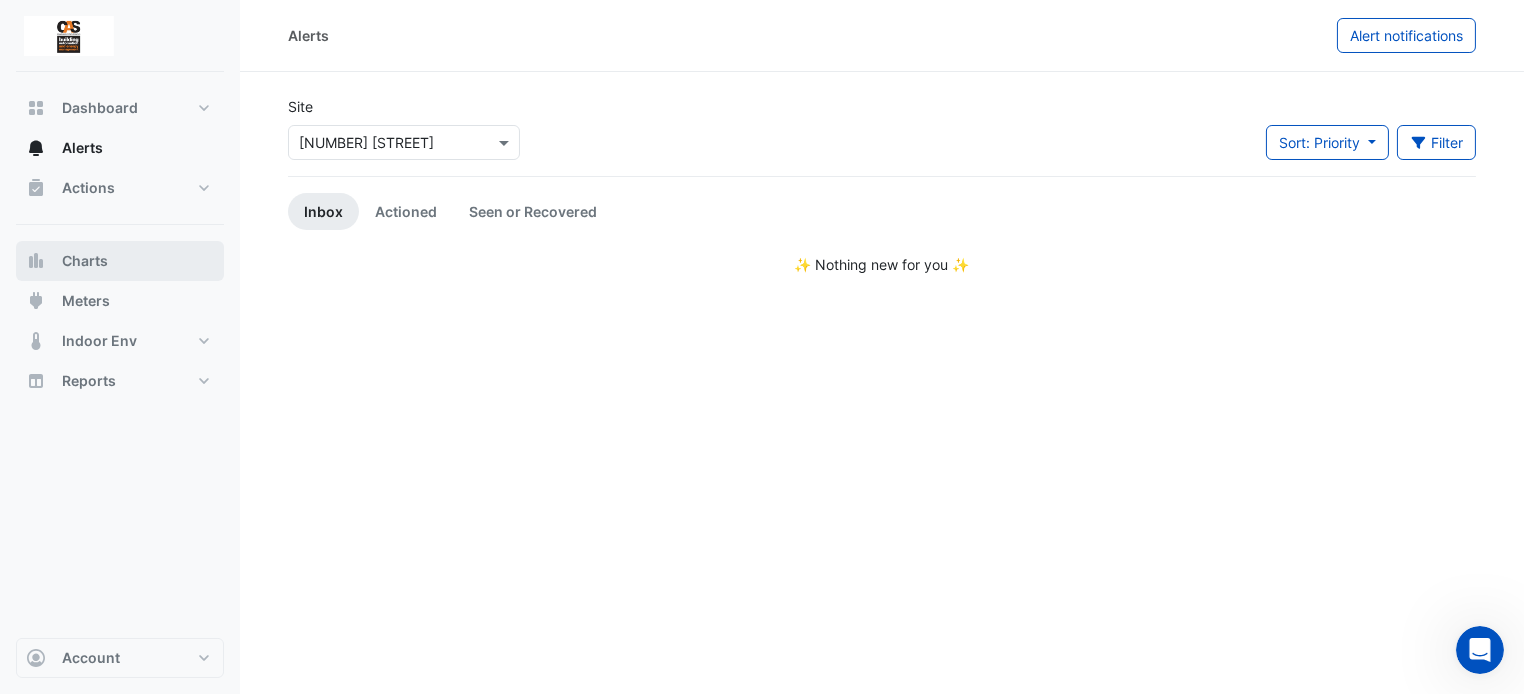 click on "Charts" at bounding box center (120, 261) 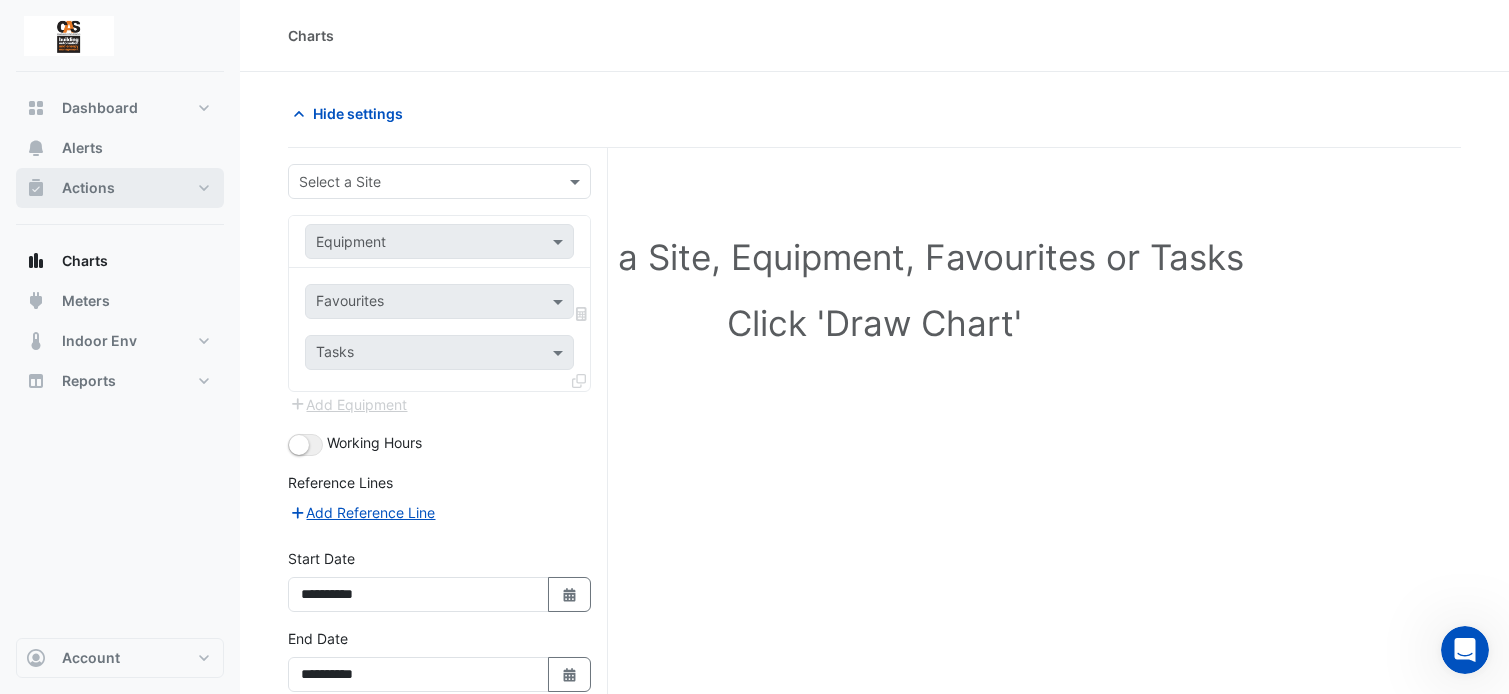 click on "Actions" at bounding box center [88, 188] 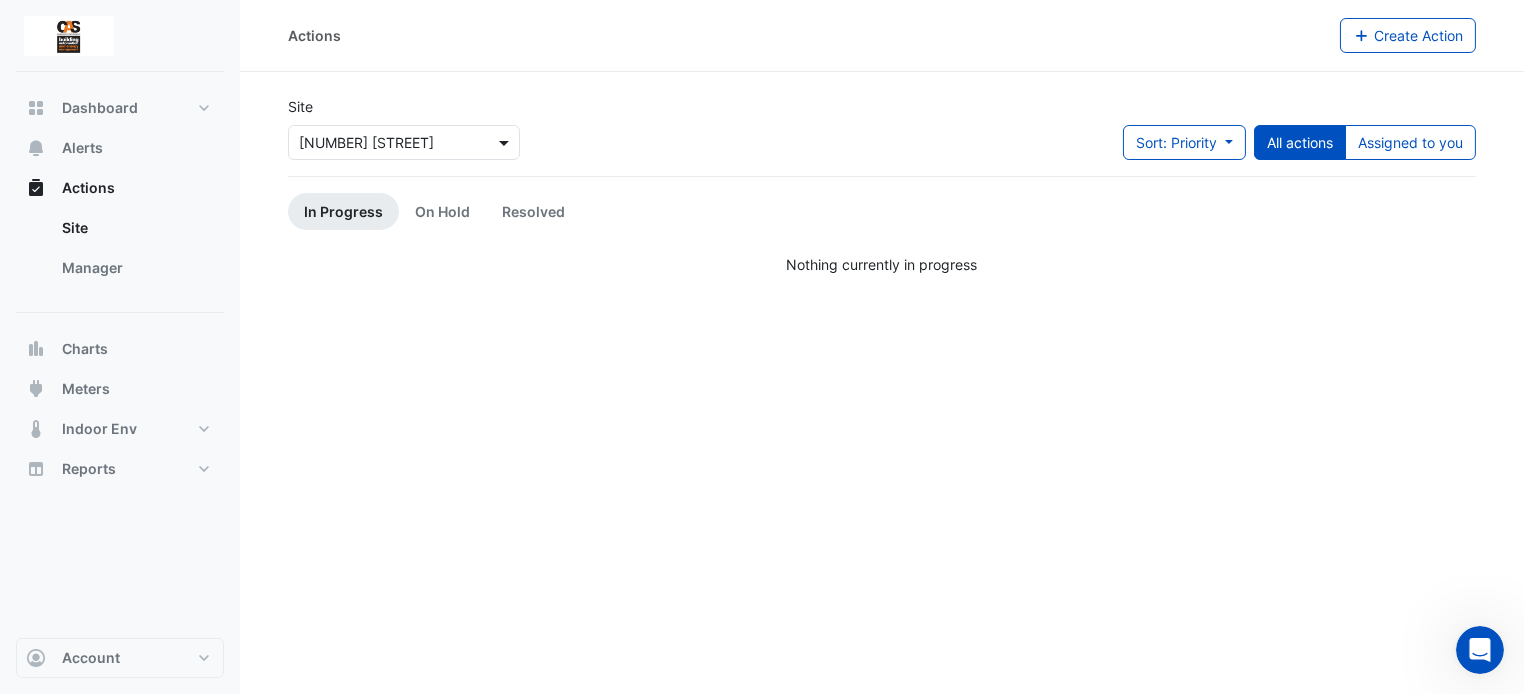 click at bounding box center (506, 142) 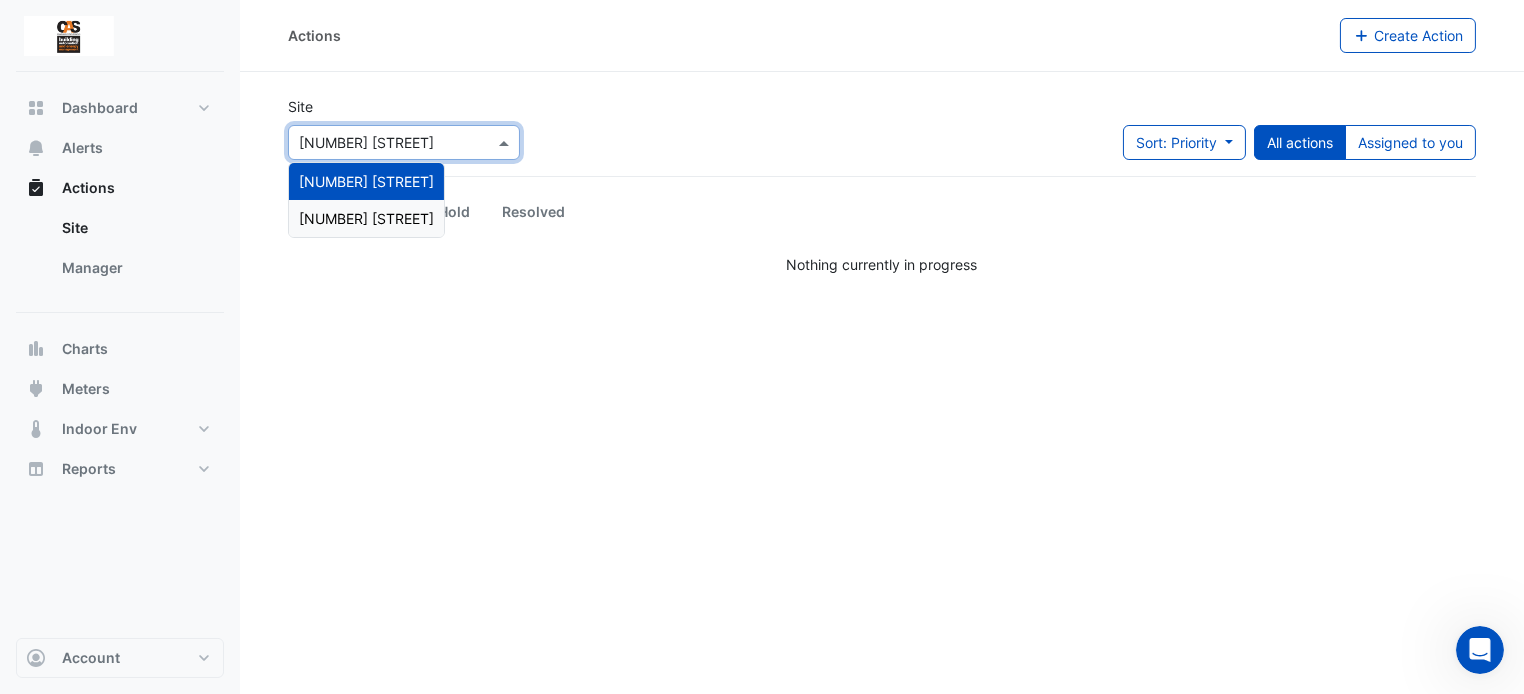 click on "[NUMBER] [STREET]" at bounding box center [366, 218] 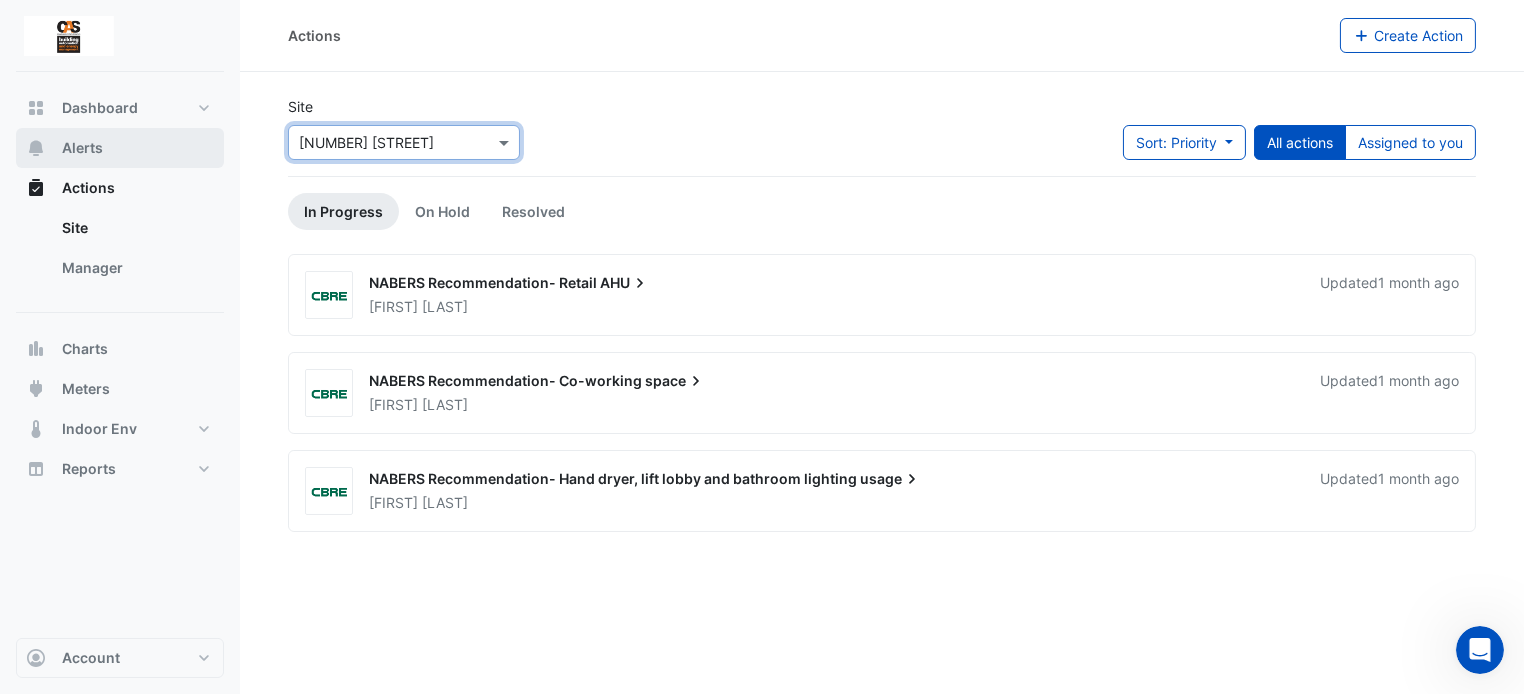 click on "Alerts" at bounding box center (120, 148) 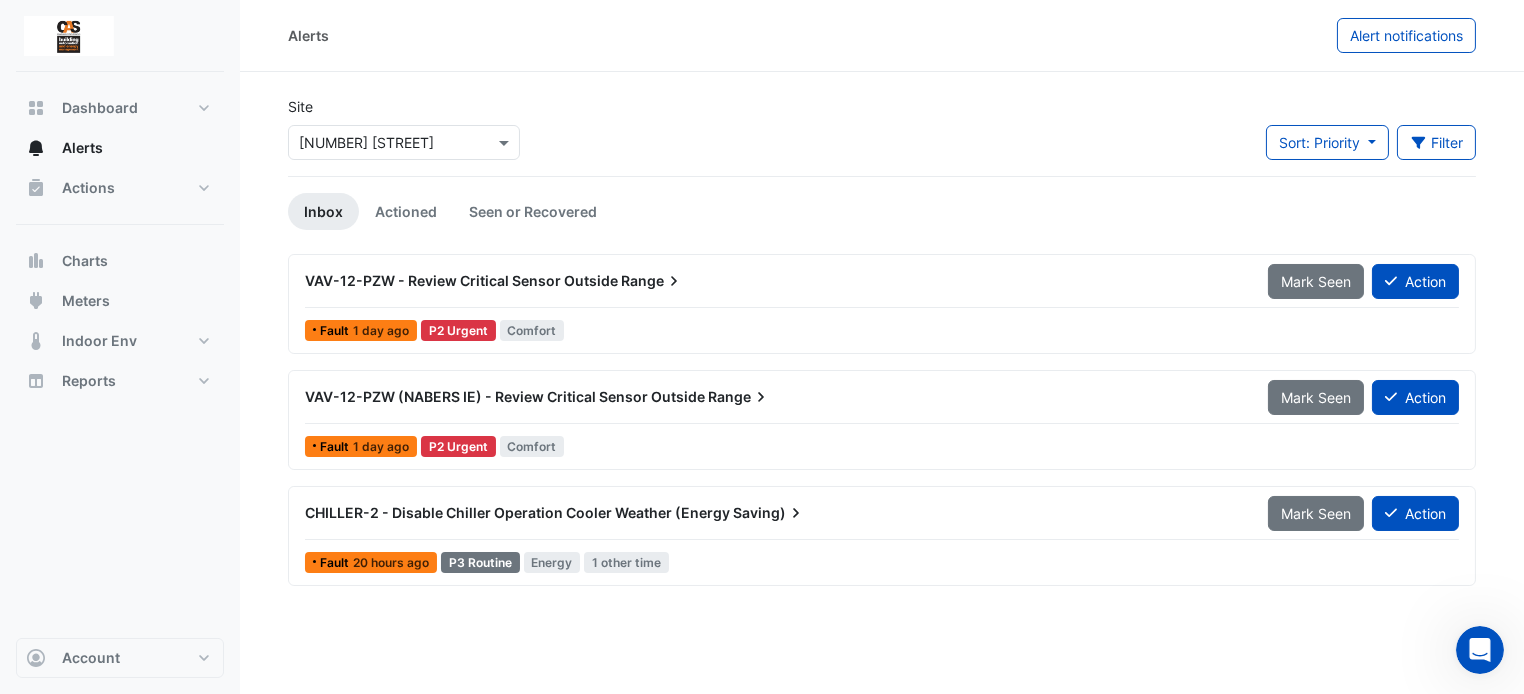click on "VAV-12-PZW - Review Critical Sensor Outside
Range
Mark Seen
Action" at bounding box center (882, 285) 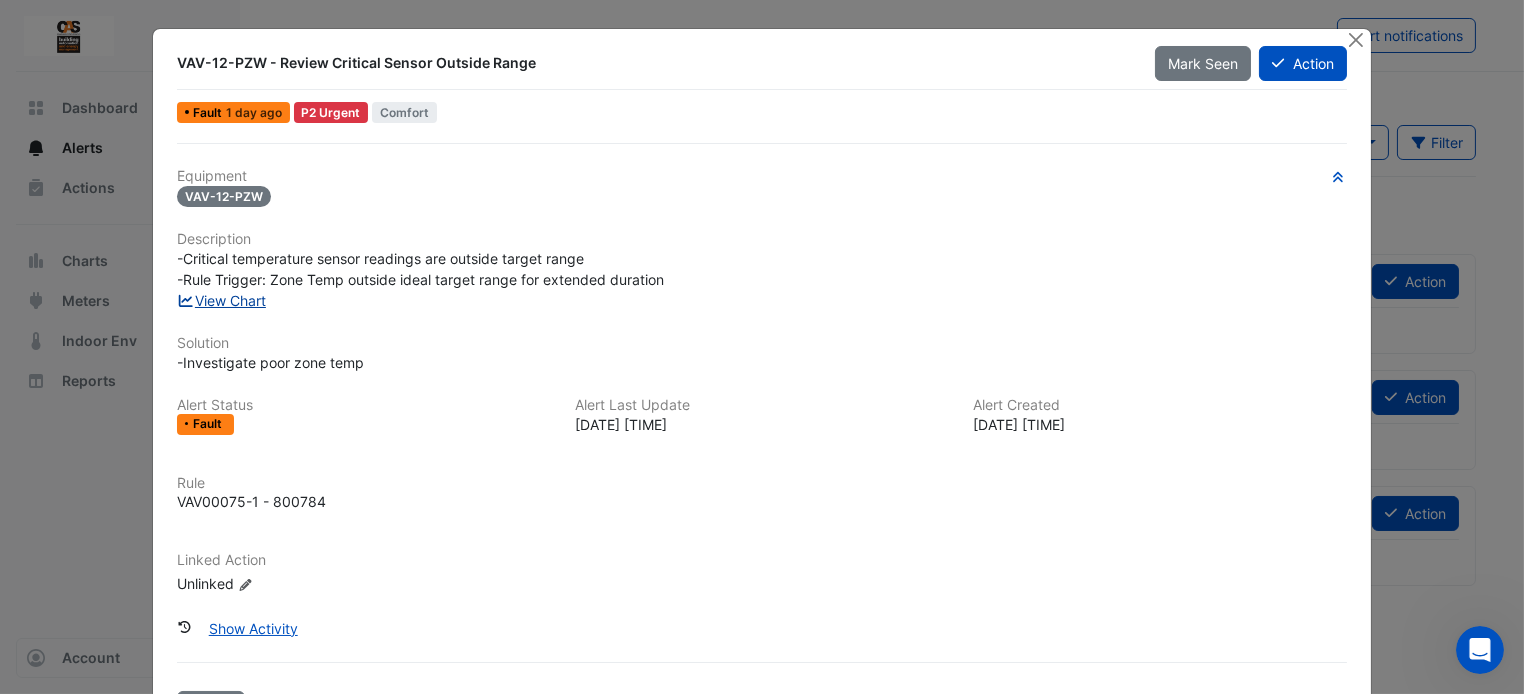 click on "View Chart" 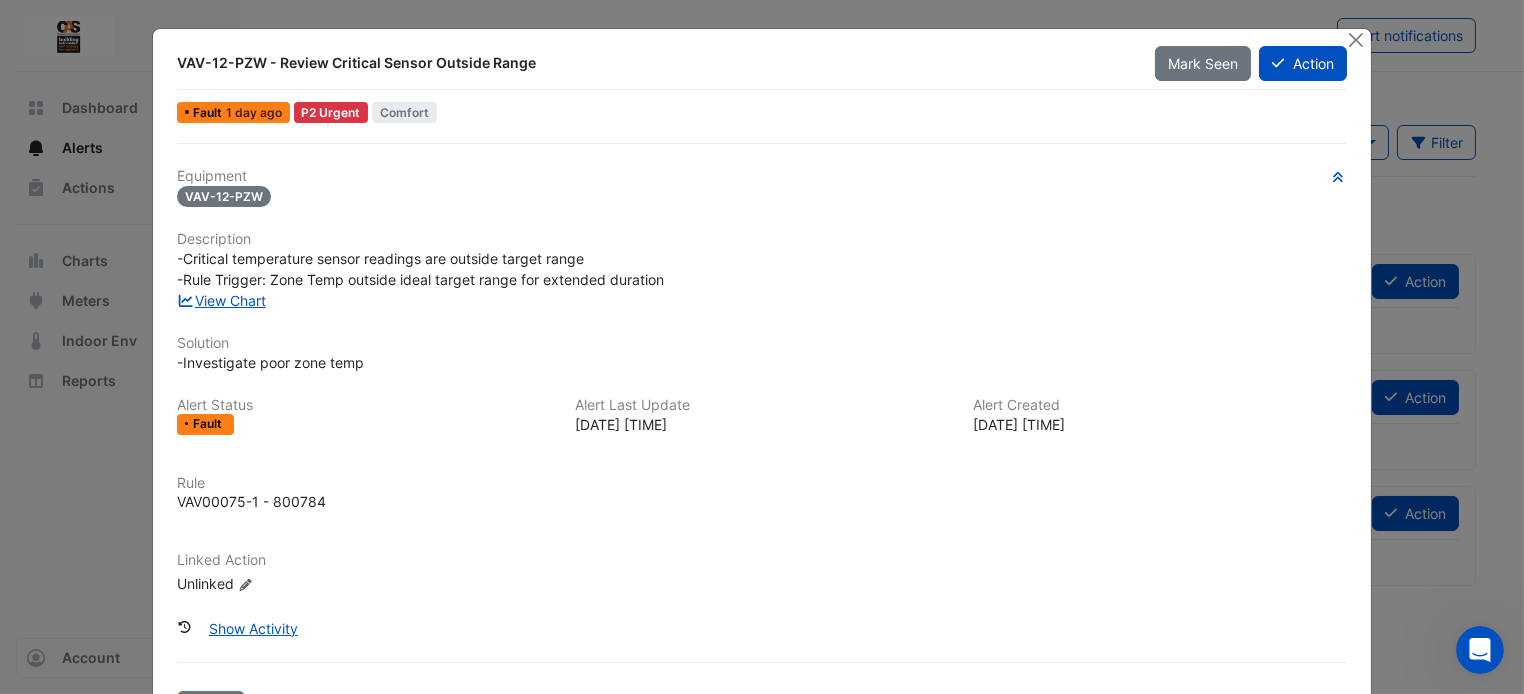 click on "VAV-12-PZW - Review Critical Sensor Outside Range
Mark Seen
Action
Fault
1 day ago
P2 Urgent
Comfort
Equipment
VAV-12-PZW
Description" 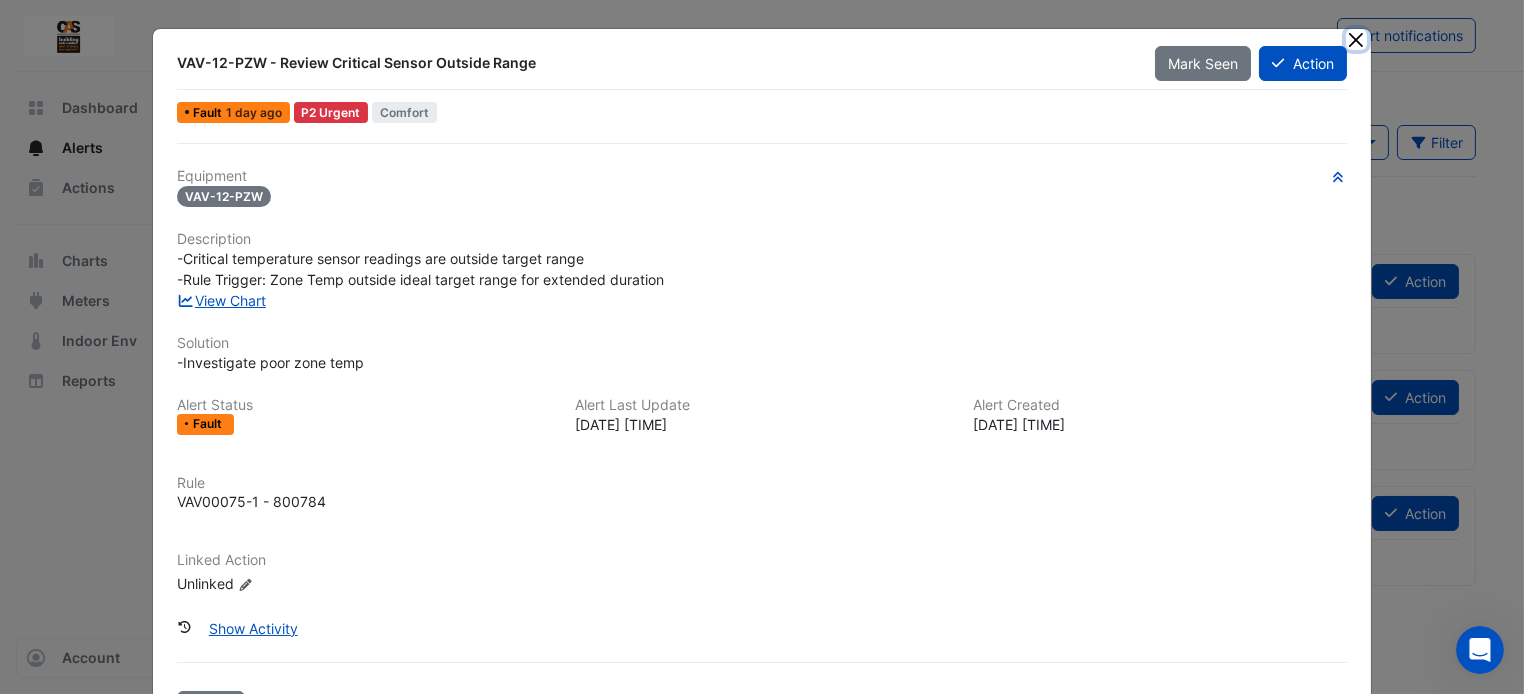 click 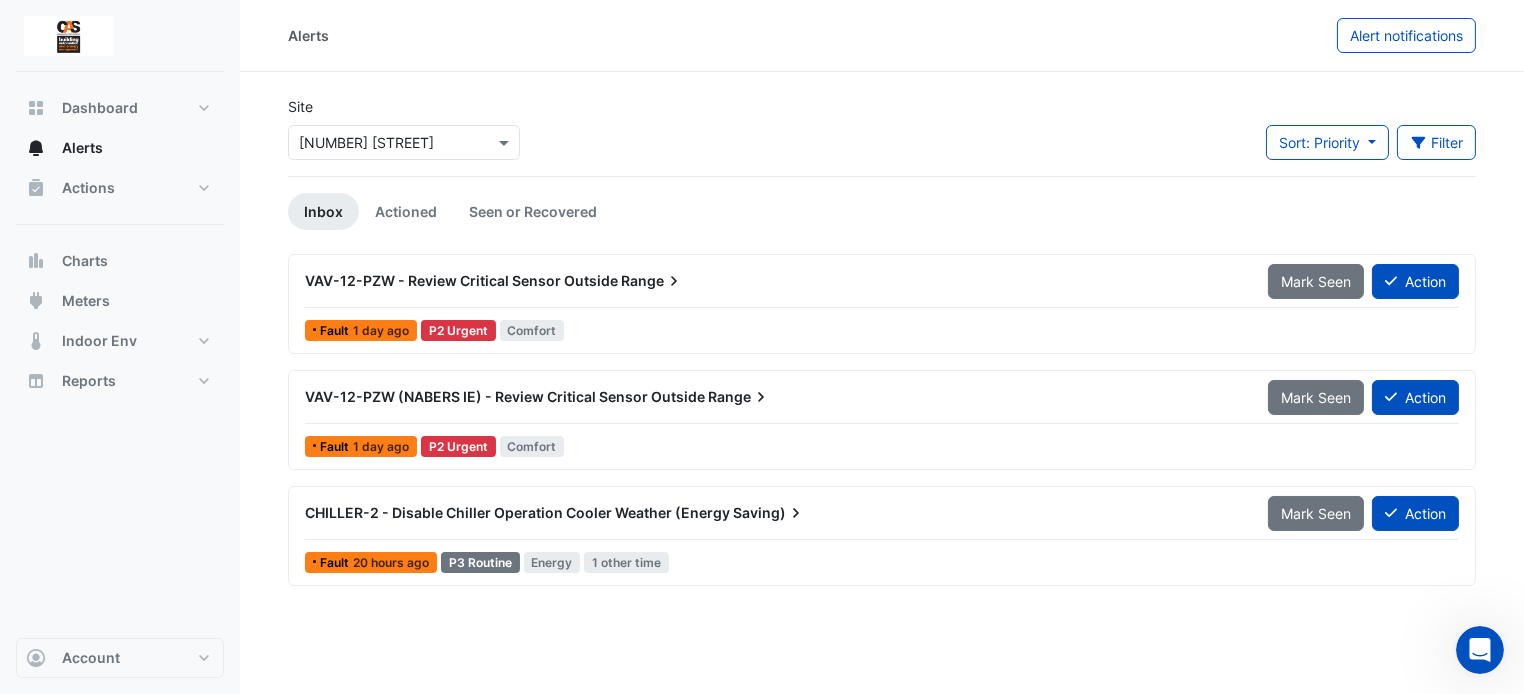 click on "VAV-12-PZW (NABERS IE) - Review Critical Sensor Outside
Range
Mark Seen
Action" at bounding box center (882, 401) 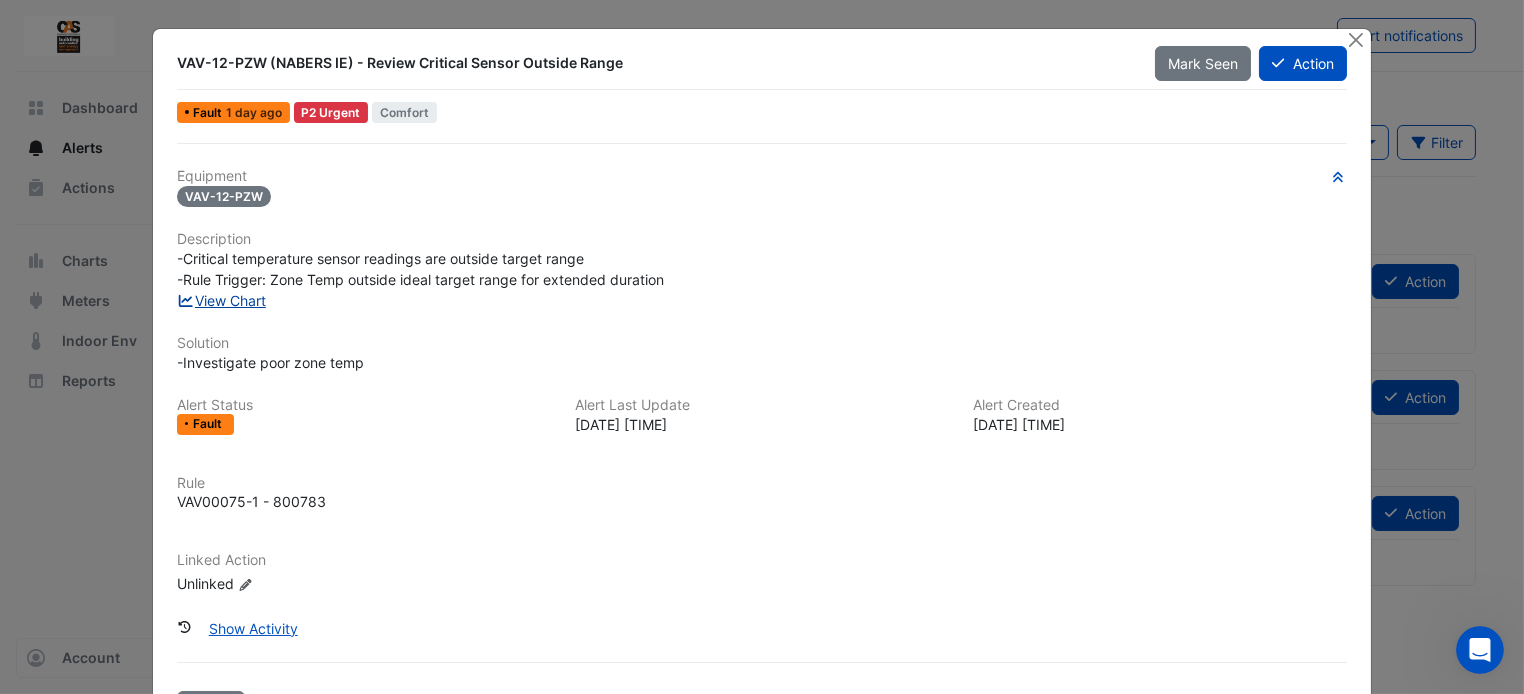 click on "View Chart" 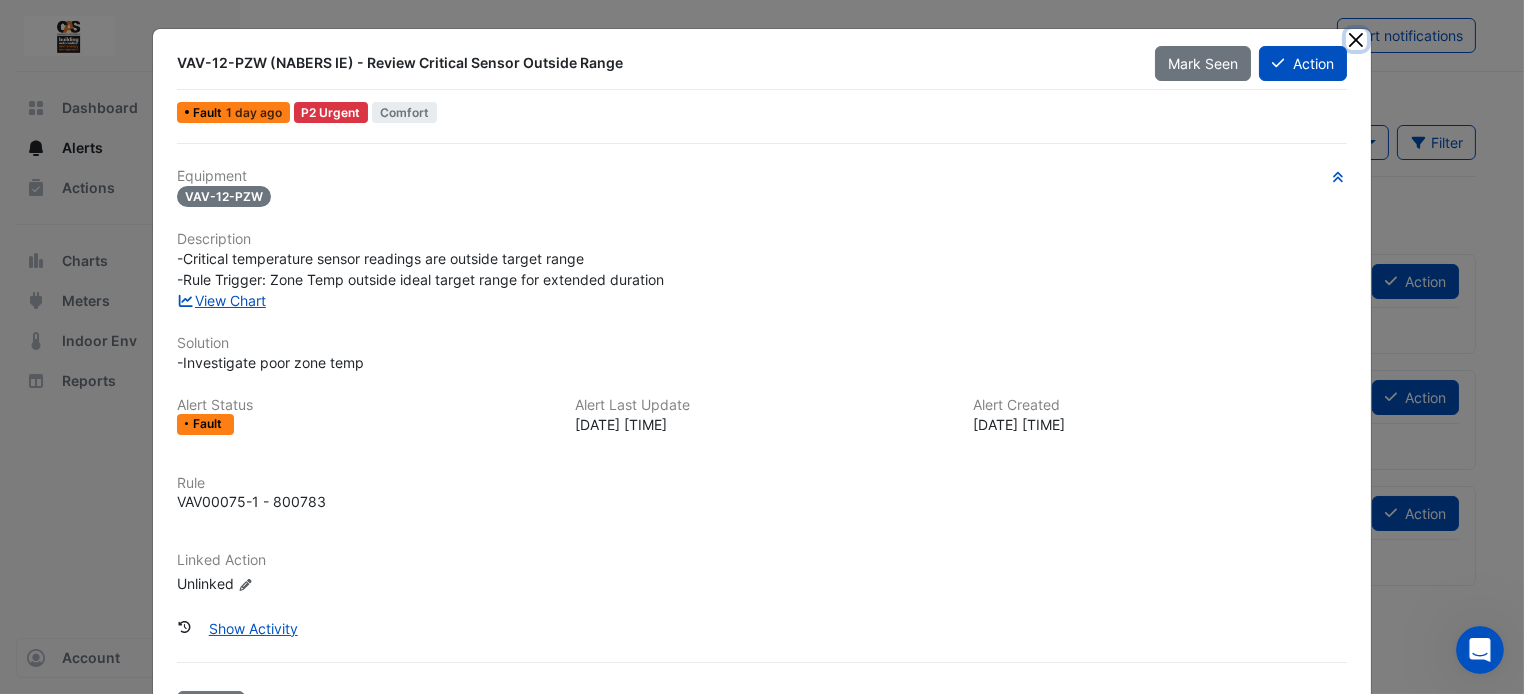 click 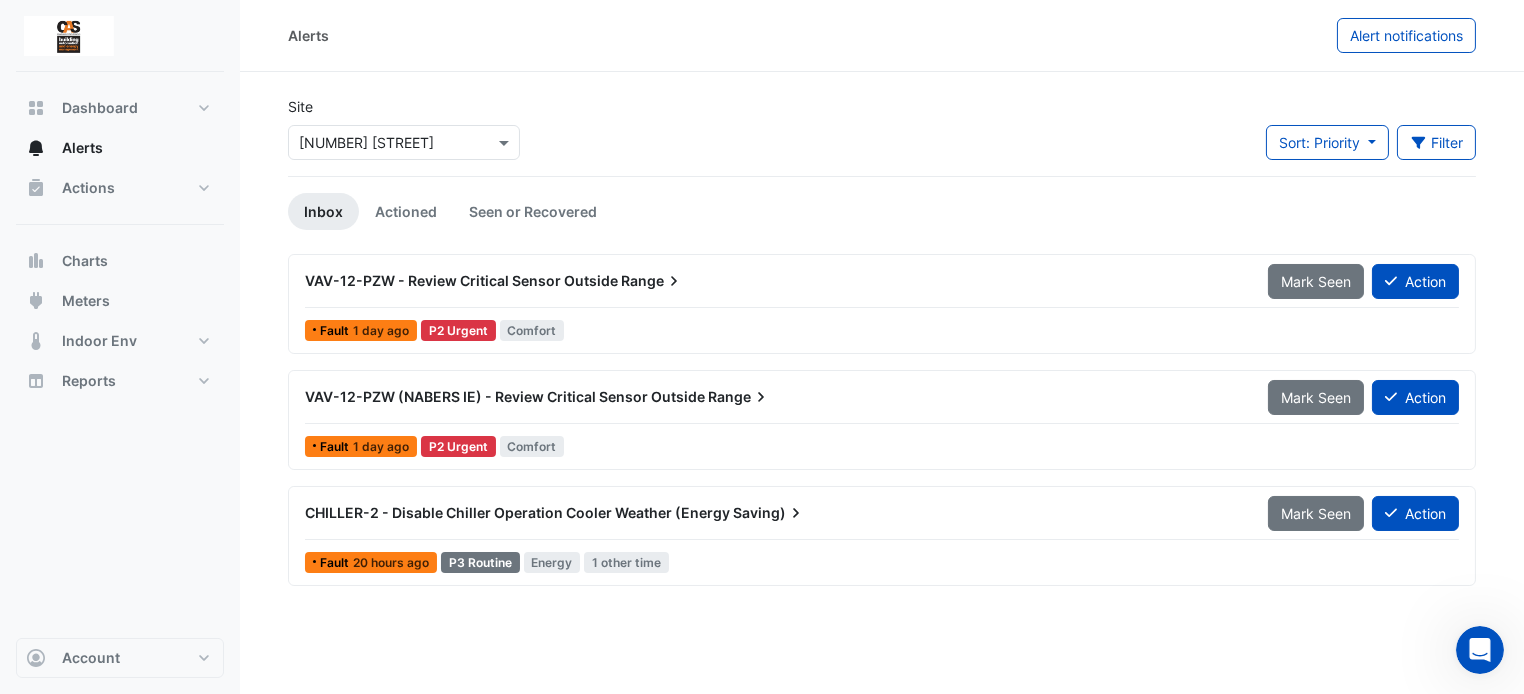 click on "VAV-12-PZW (NABERS IE) - Review Critical Sensor Outside
Range" at bounding box center [774, 397] 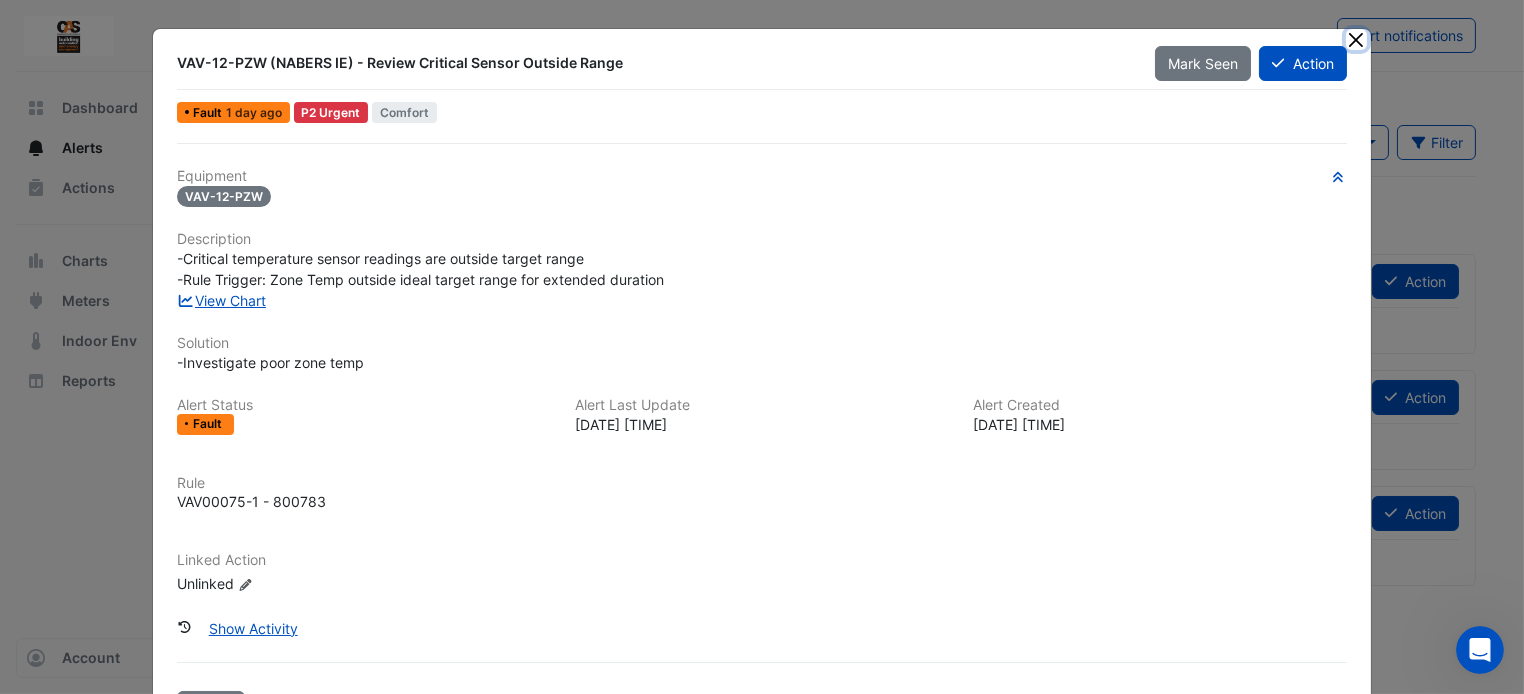 click 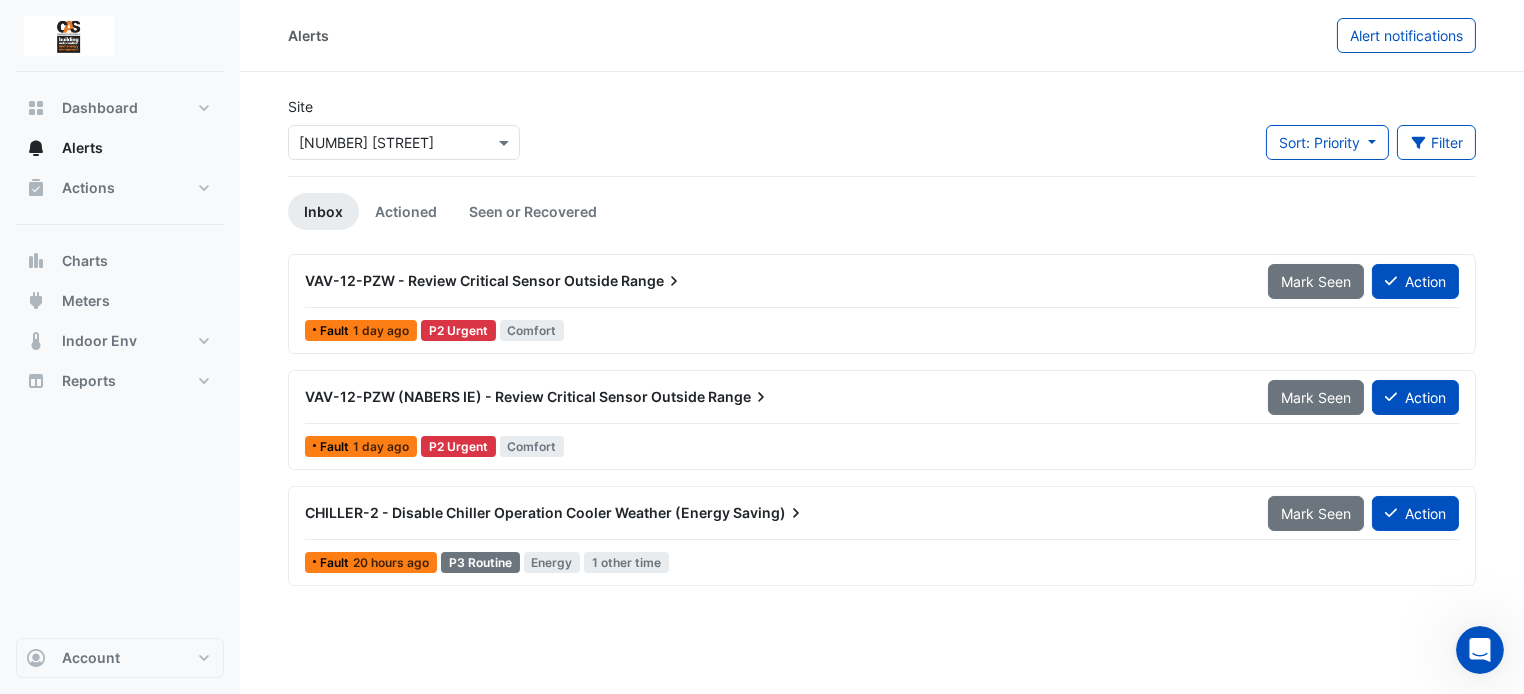 click on "Range" at bounding box center (652, 281) 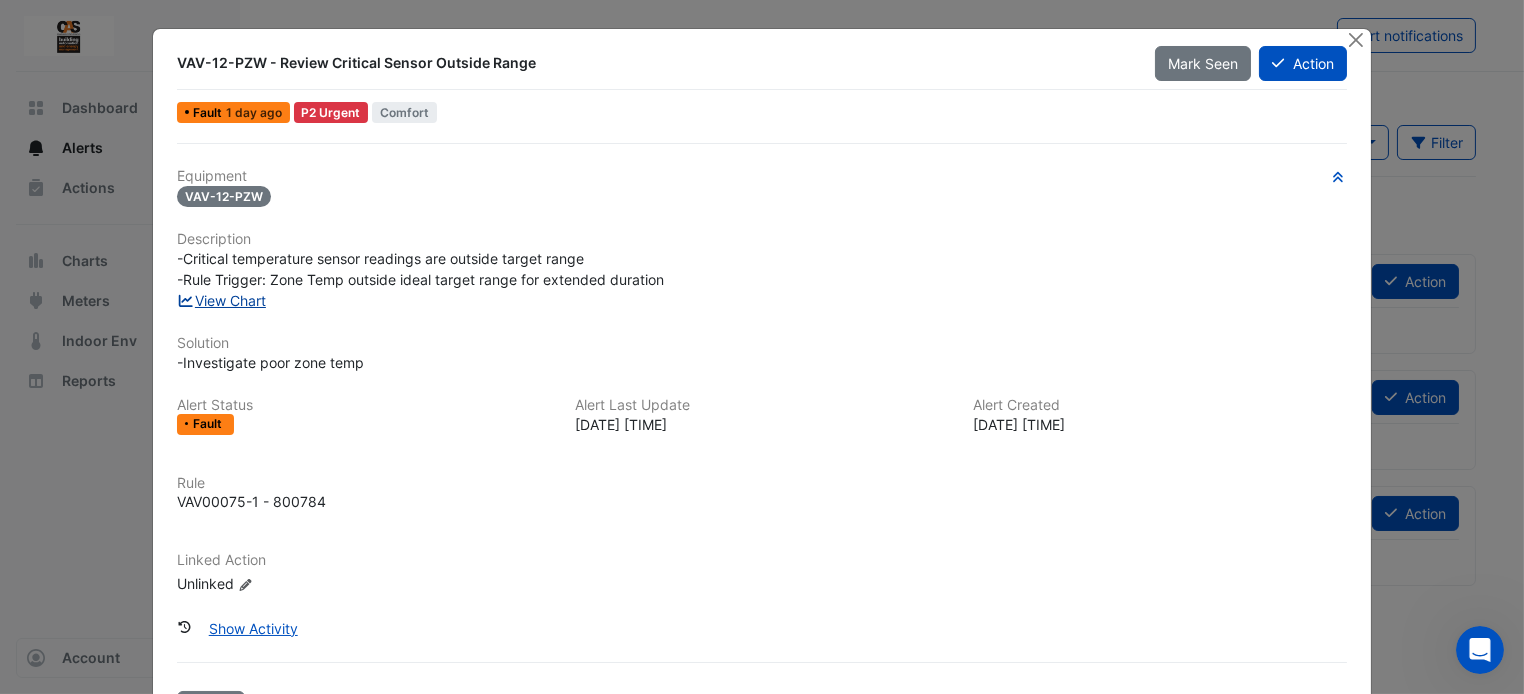 click on "View Chart" 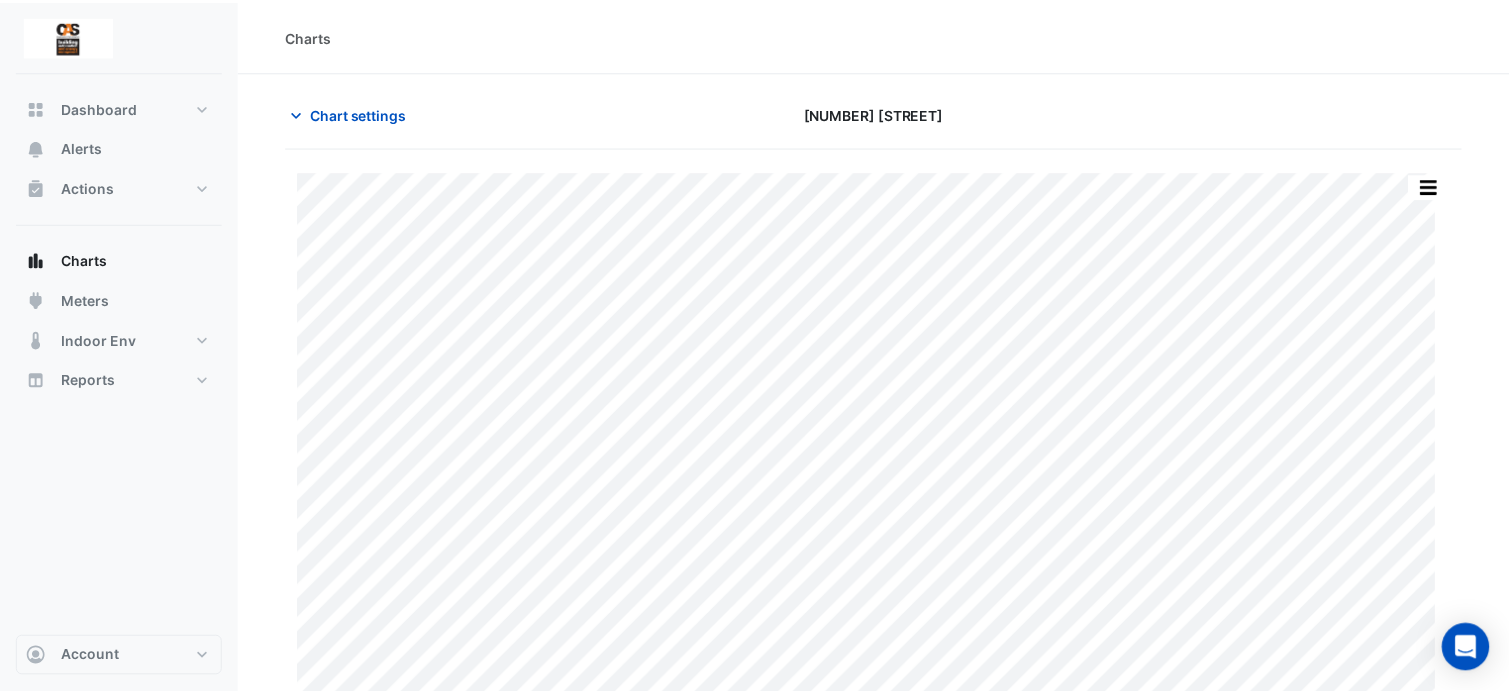 scroll, scrollTop: 0, scrollLeft: 0, axis: both 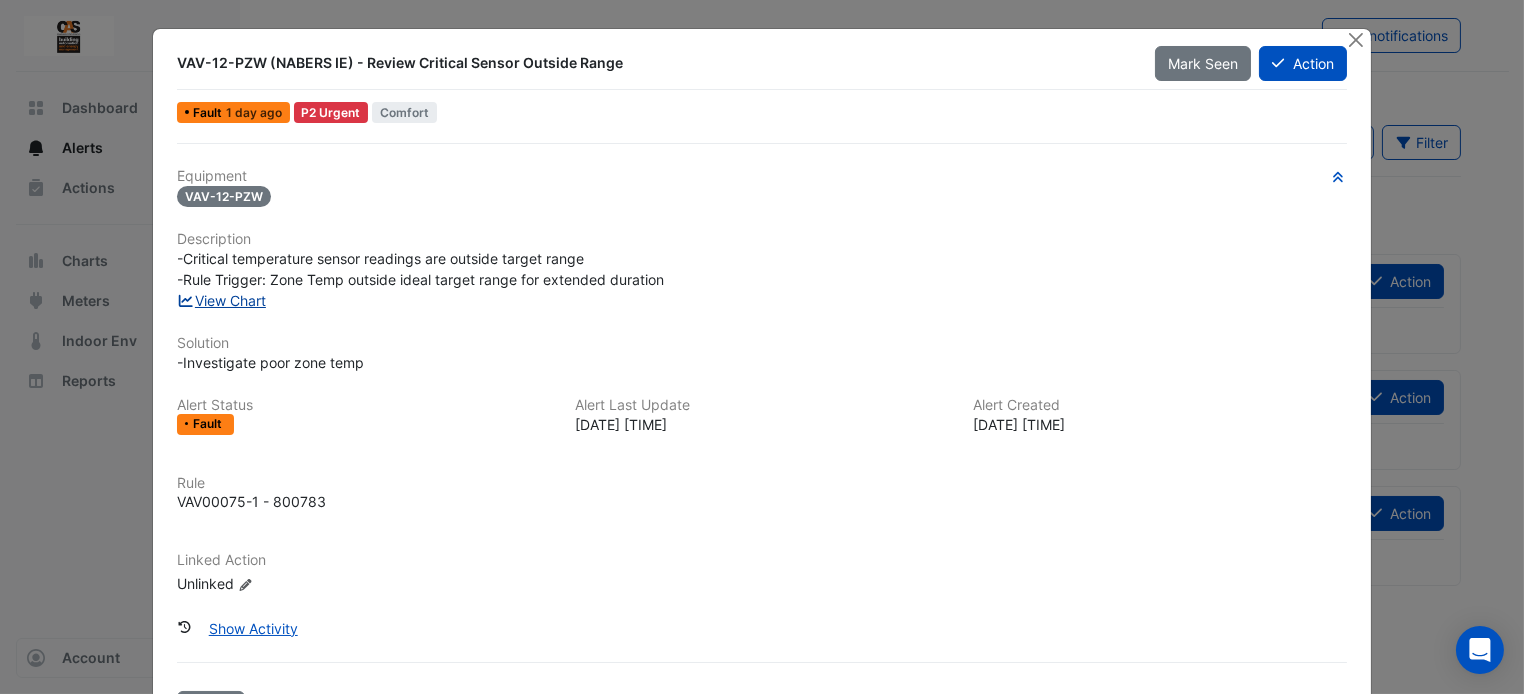 click on "View Chart" 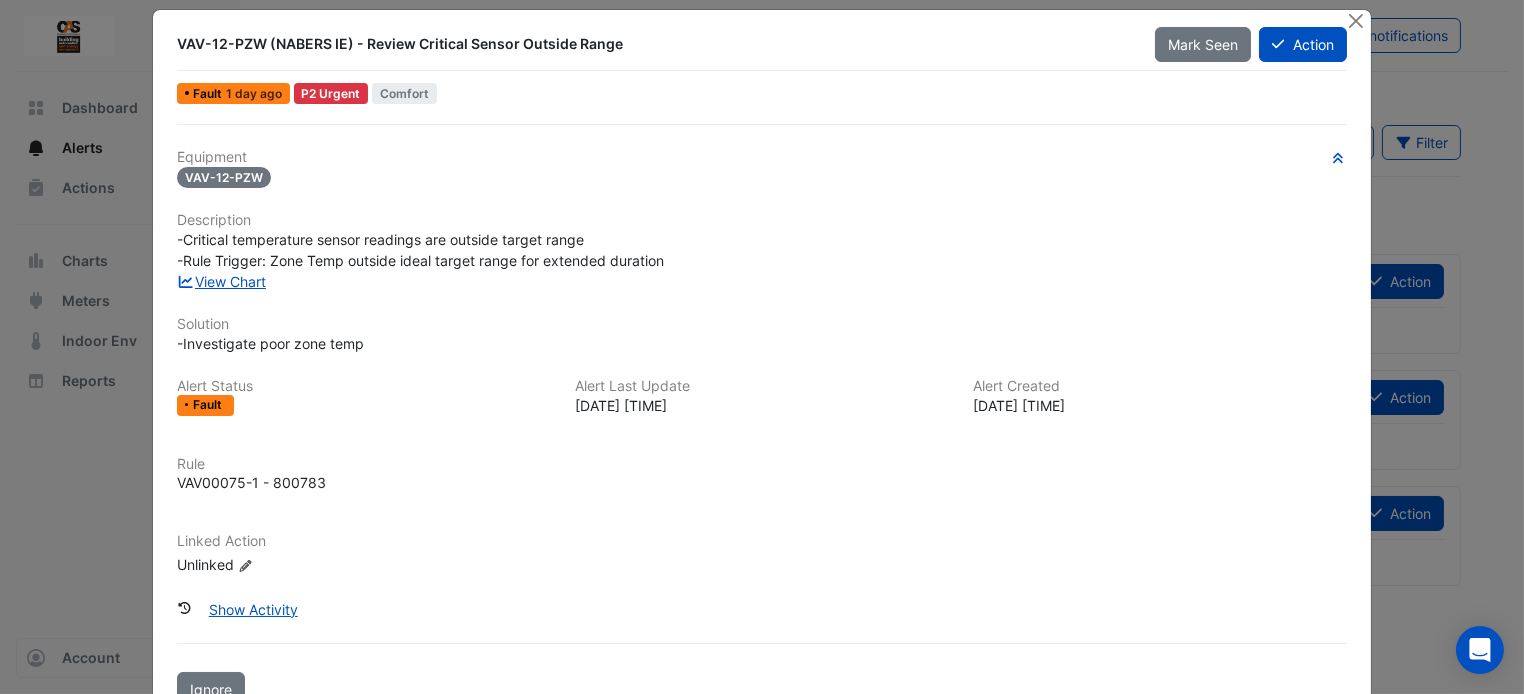 scroll, scrollTop: 0, scrollLeft: 0, axis: both 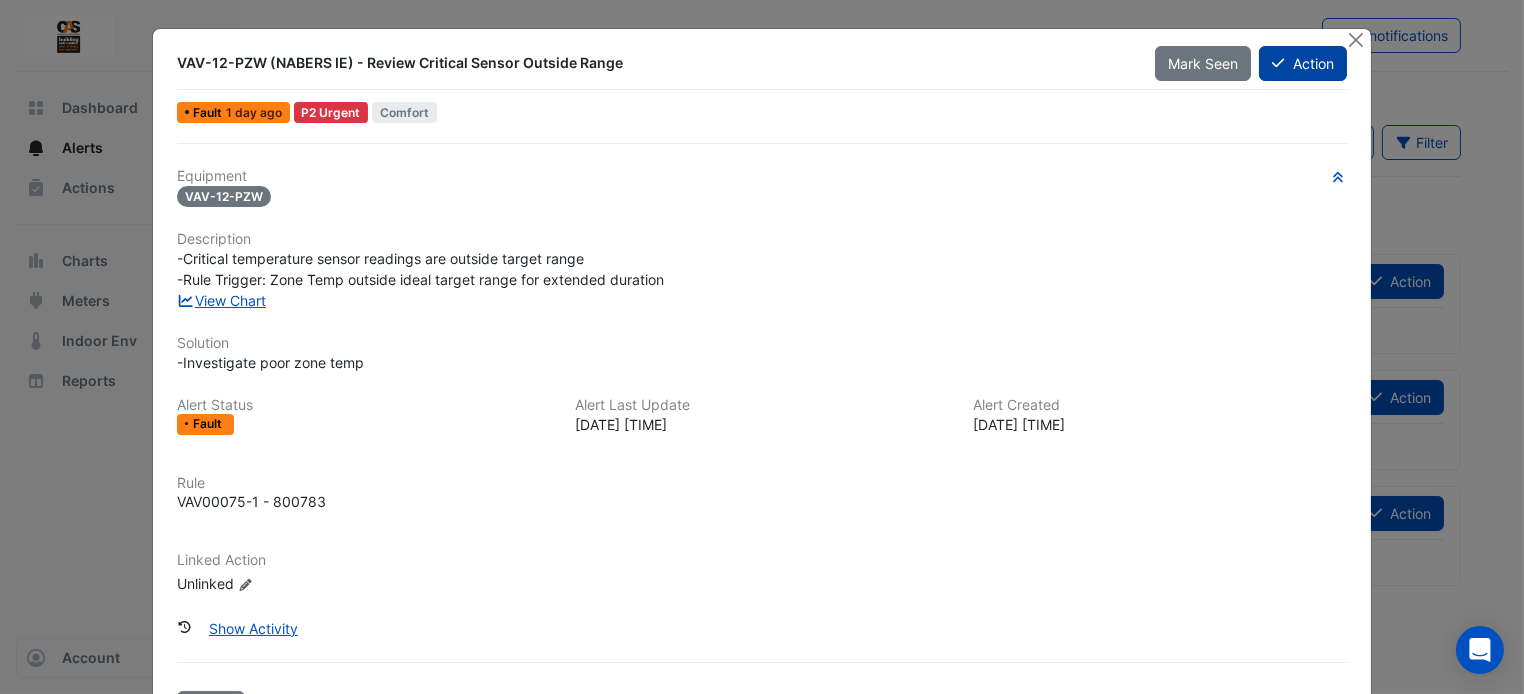 click on "Action" 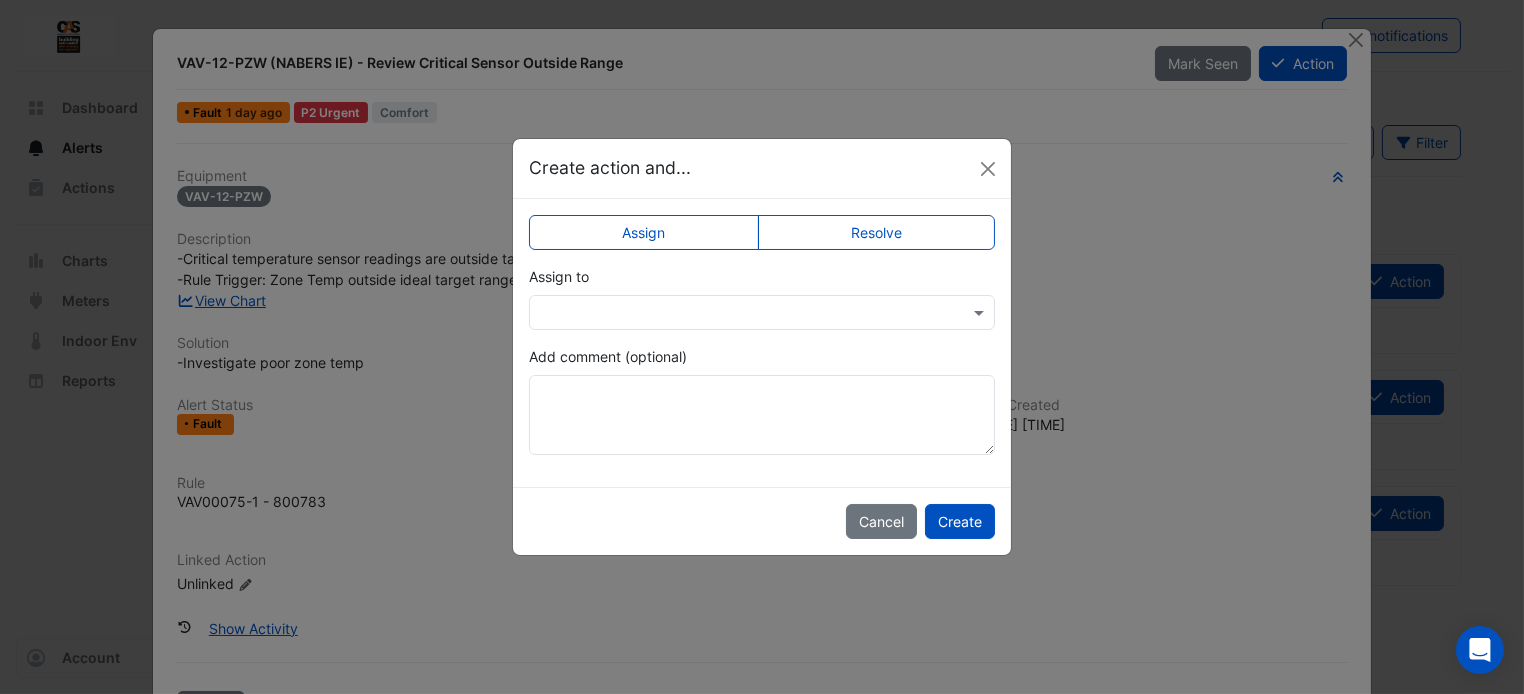 click at bounding box center (742, 313) 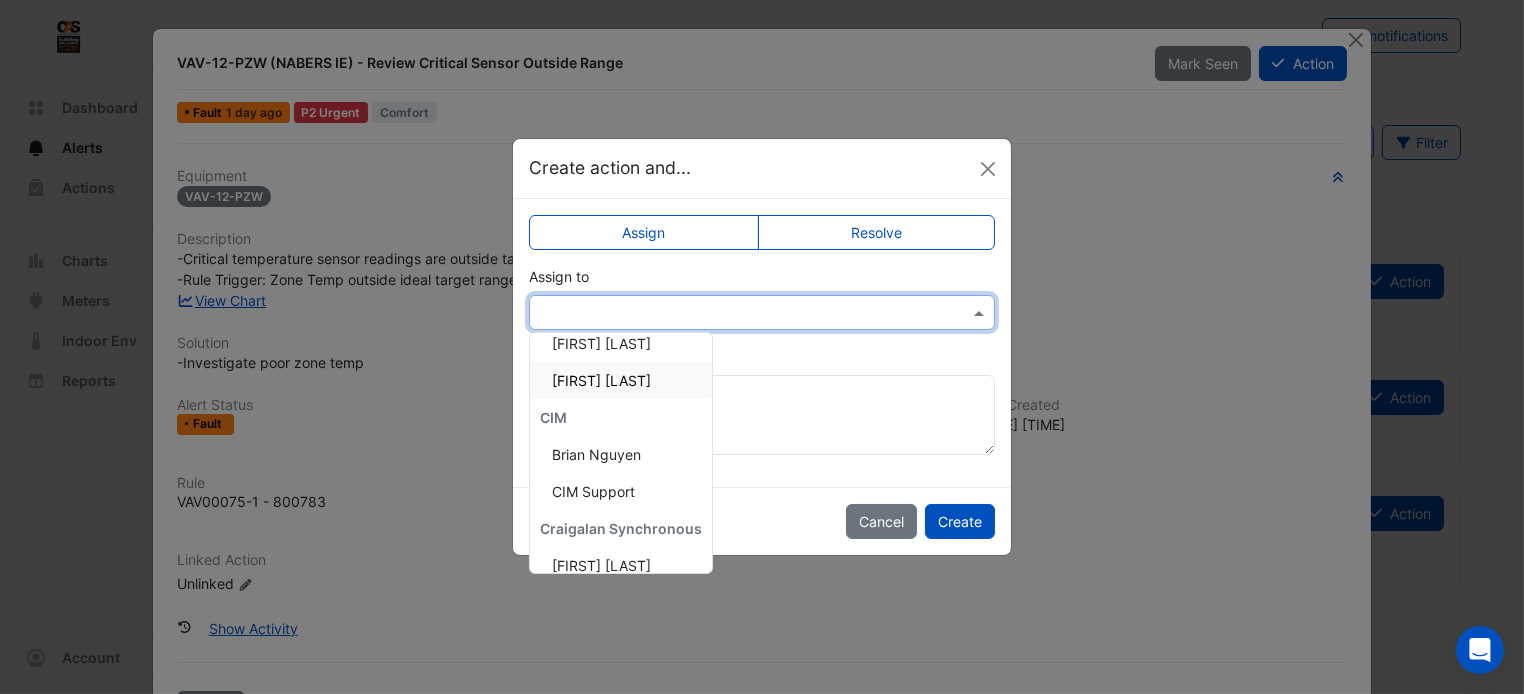 scroll, scrollTop: 166, scrollLeft: 0, axis: vertical 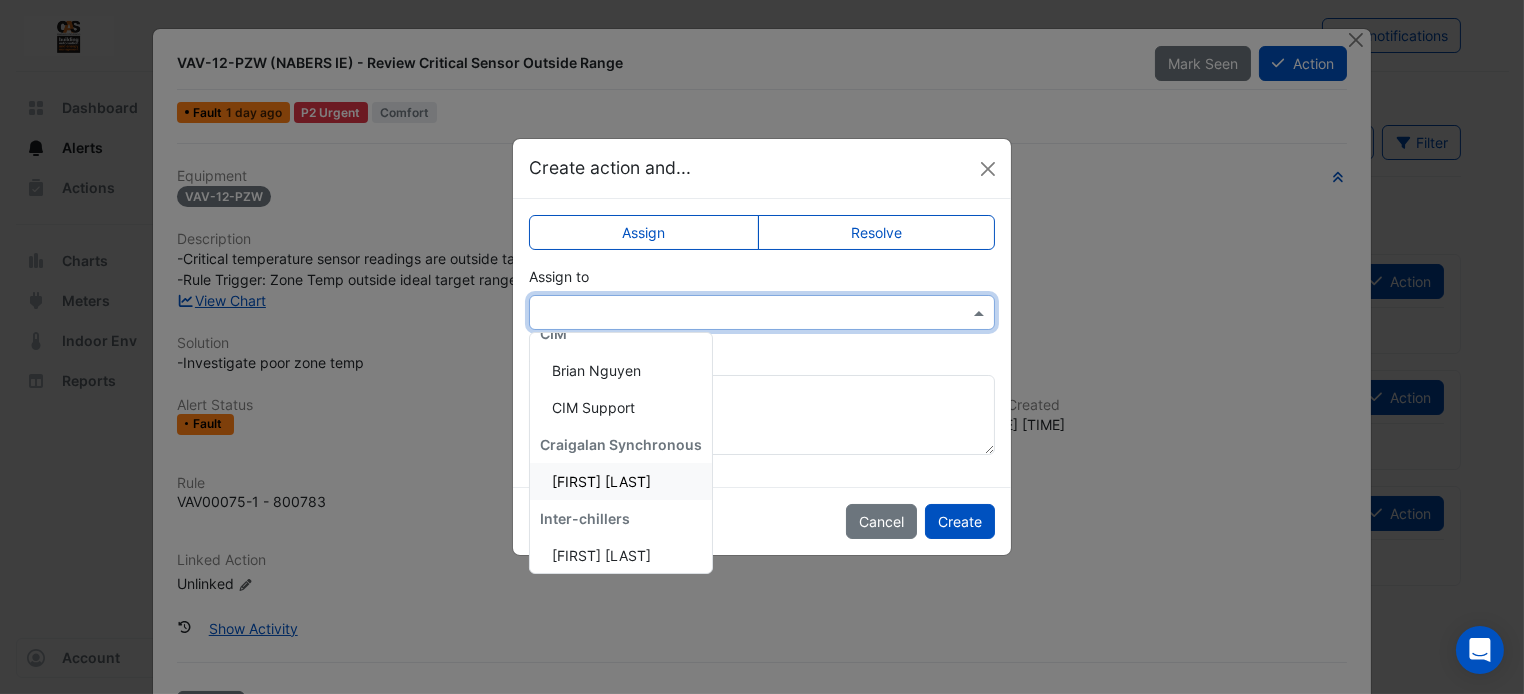 click on "Daniel Bevilacqua" at bounding box center (601, 481) 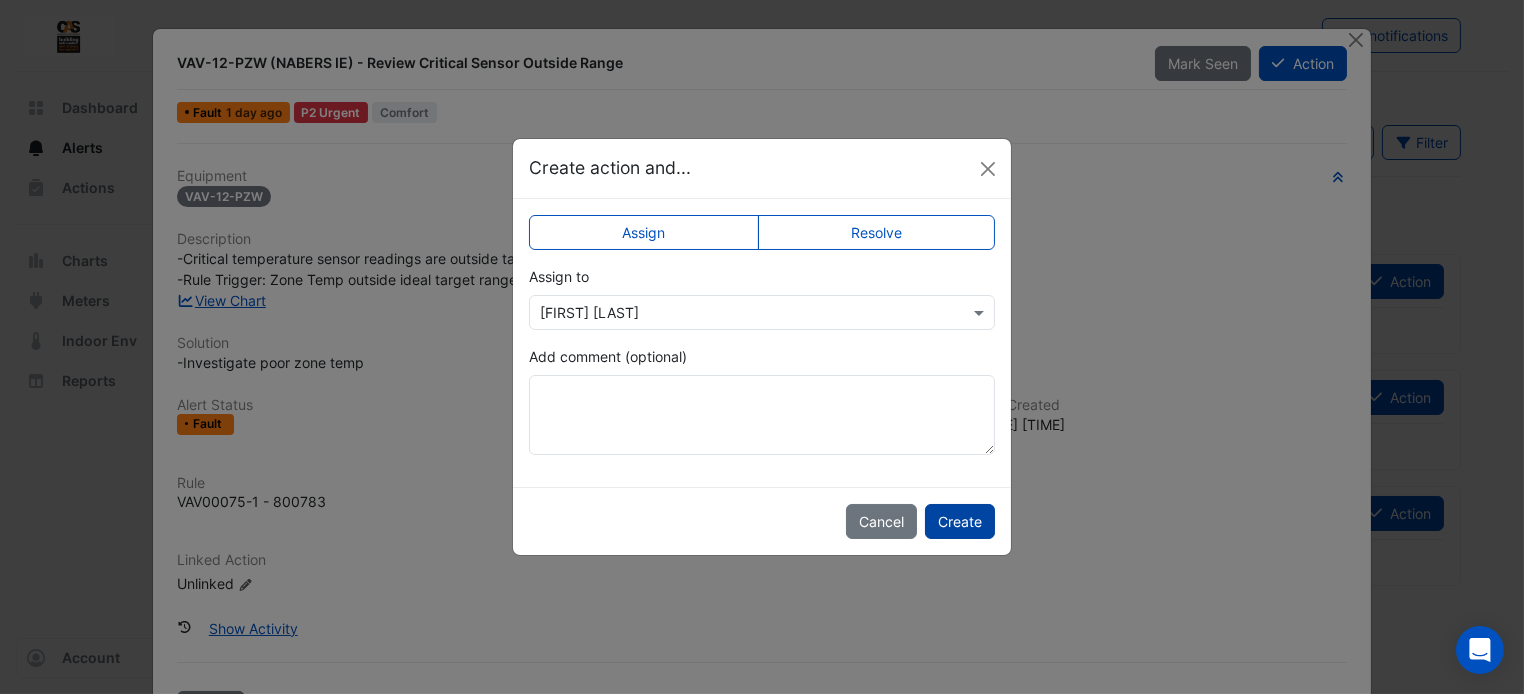 click on "Create" 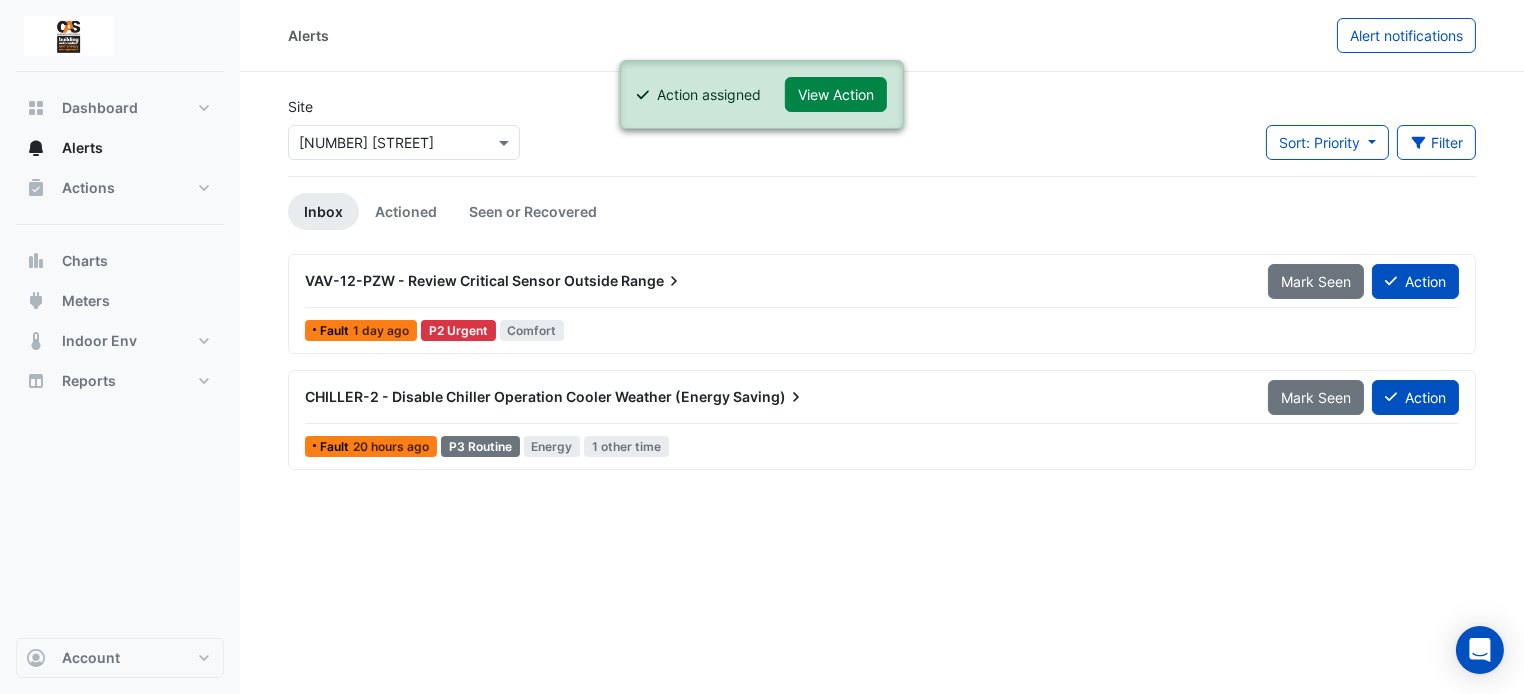 click on "VAV-12-PZW - Review Critical Sensor Outside
Range" at bounding box center [774, 281] 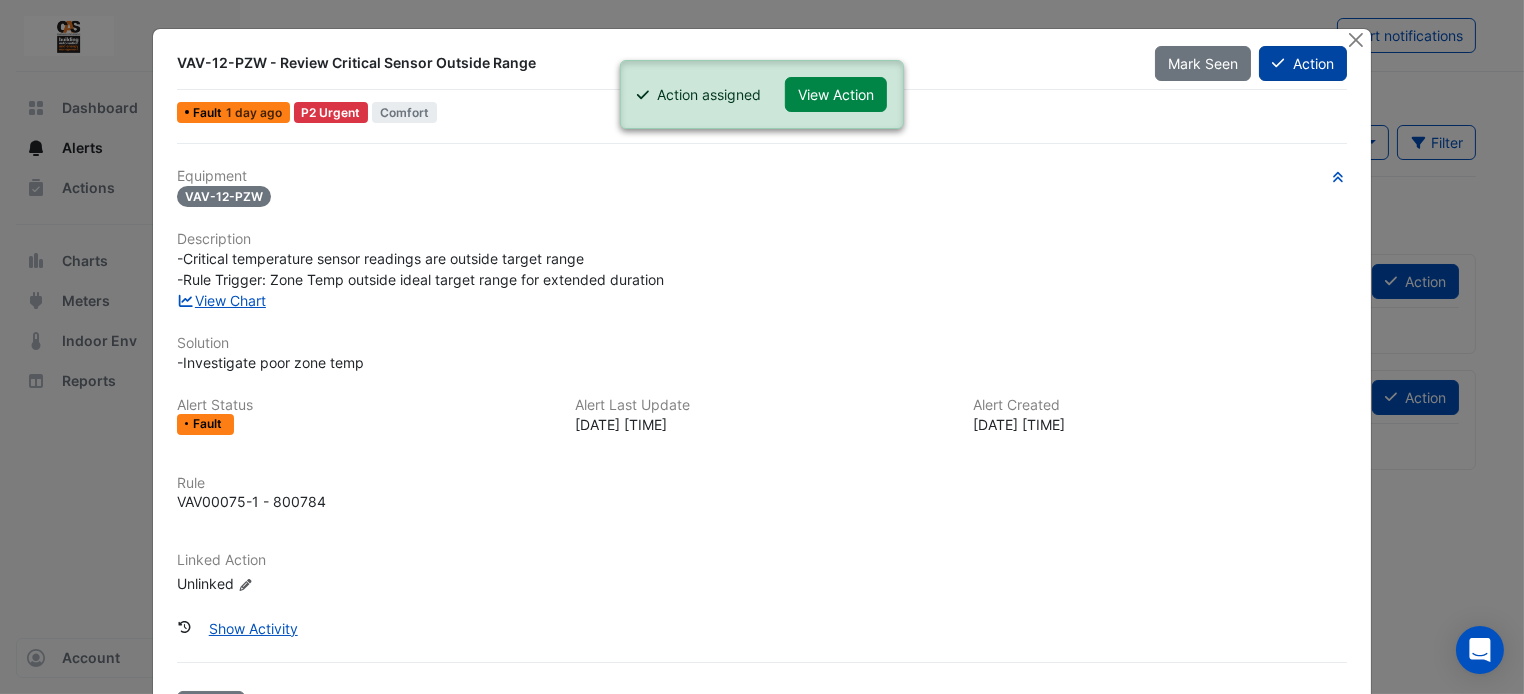 click 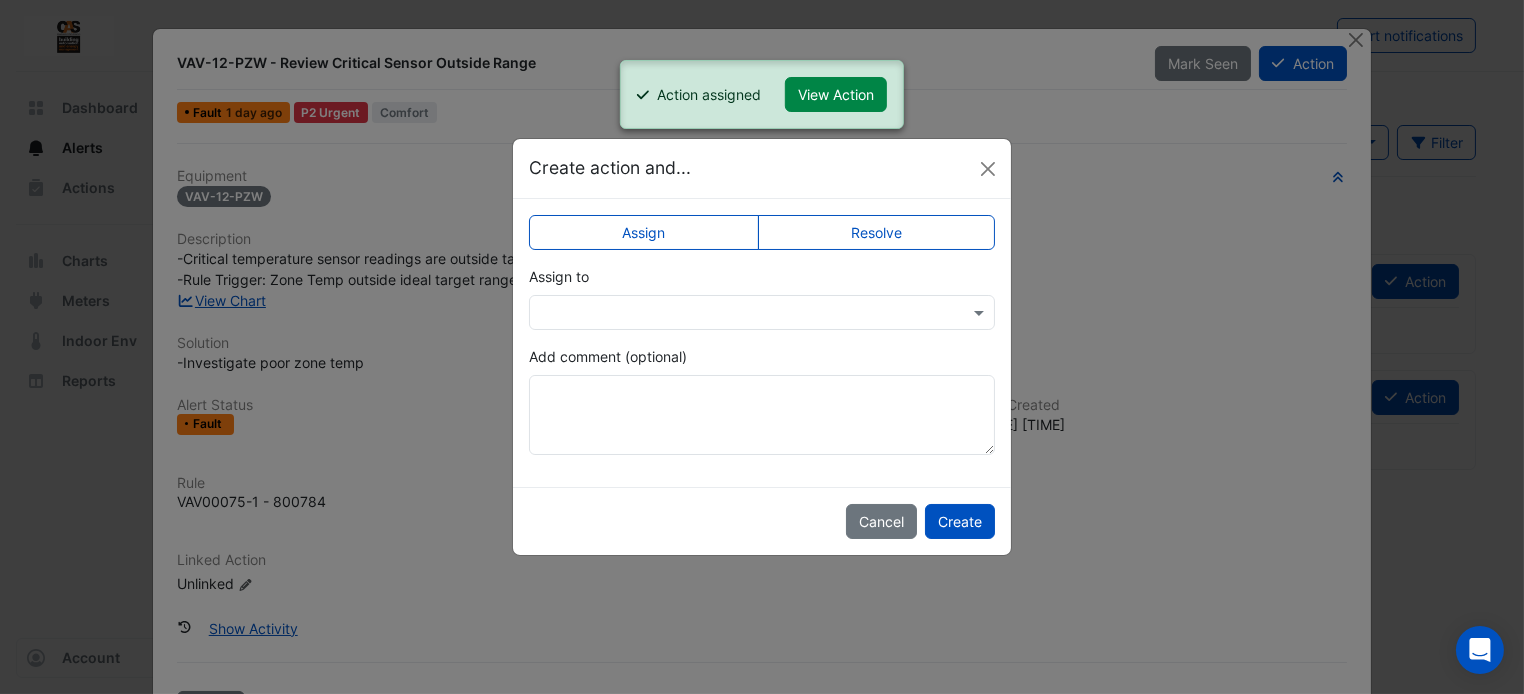 click at bounding box center [742, 313] 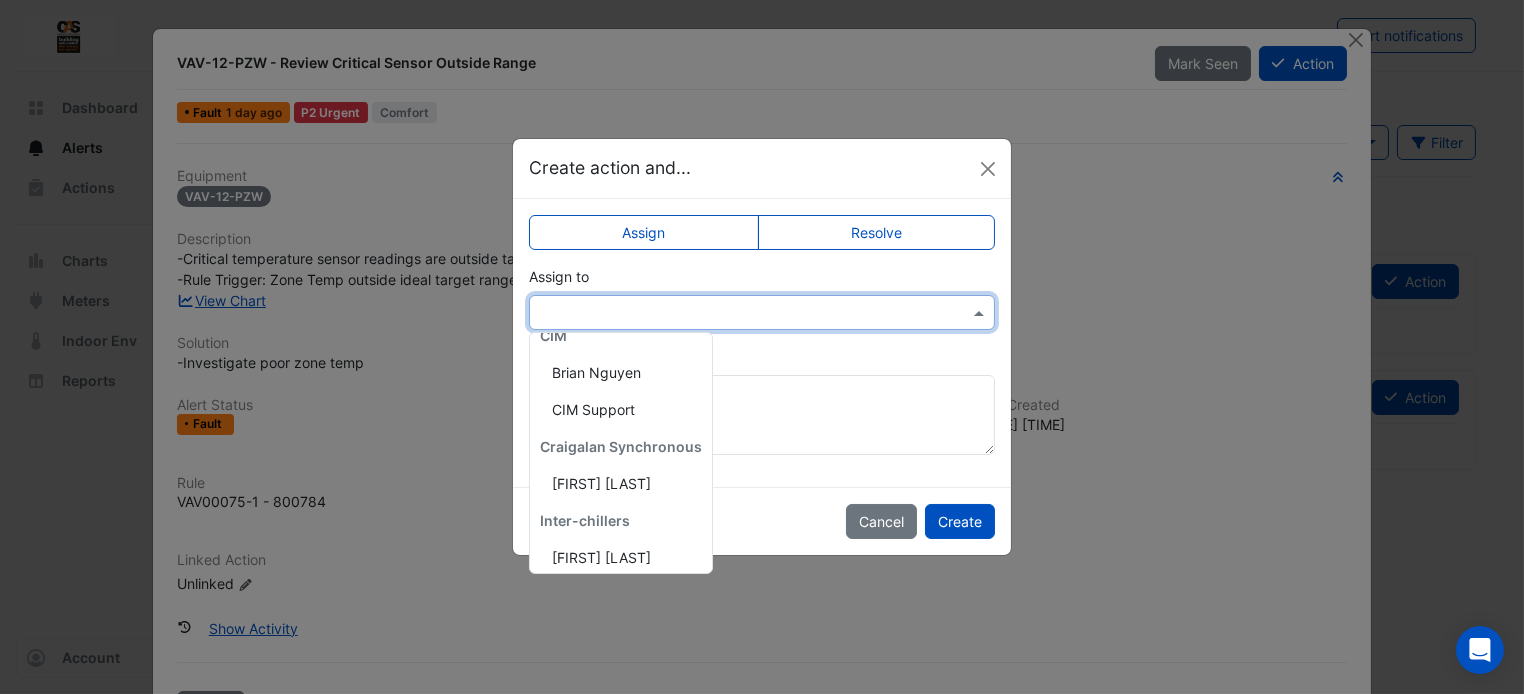scroll, scrollTop: 166, scrollLeft: 0, axis: vertical 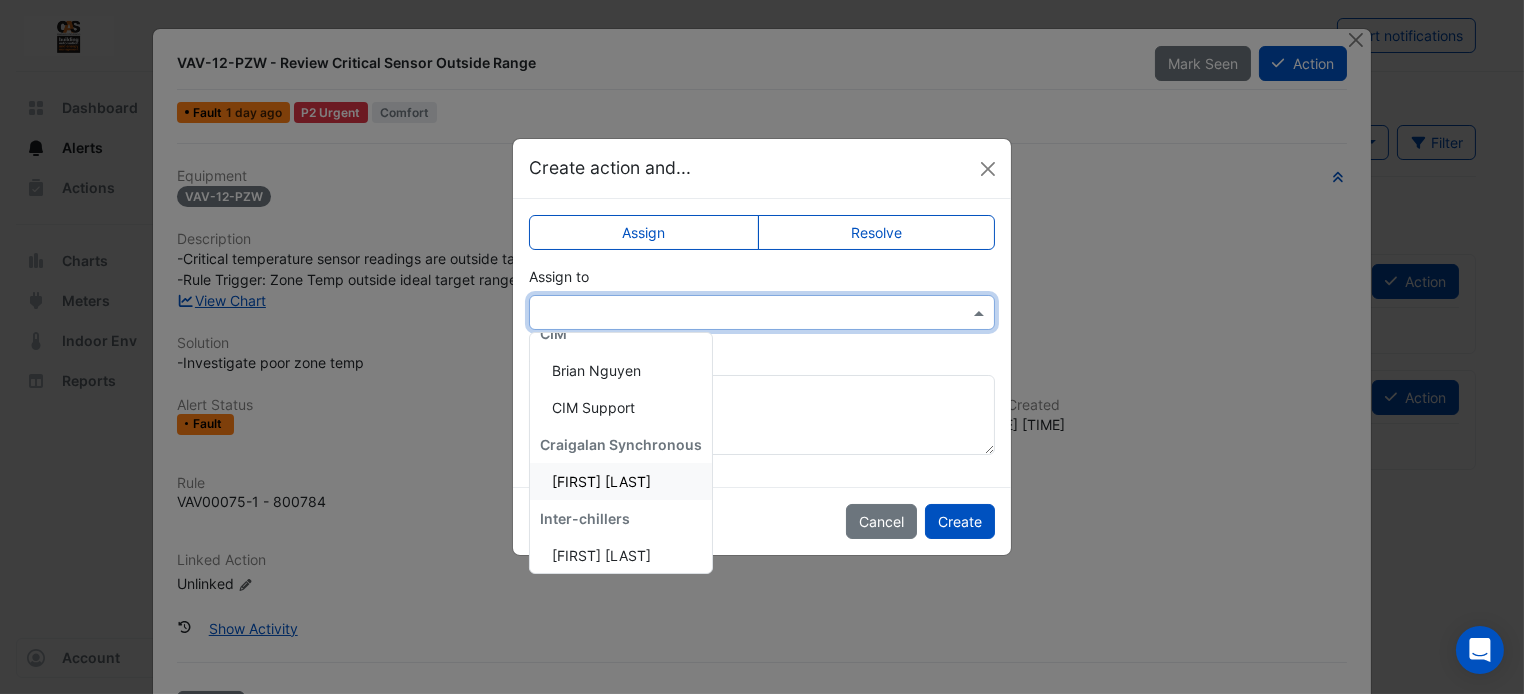 click on "Daniel Bevilacqua" at bounding box center (601, 481) 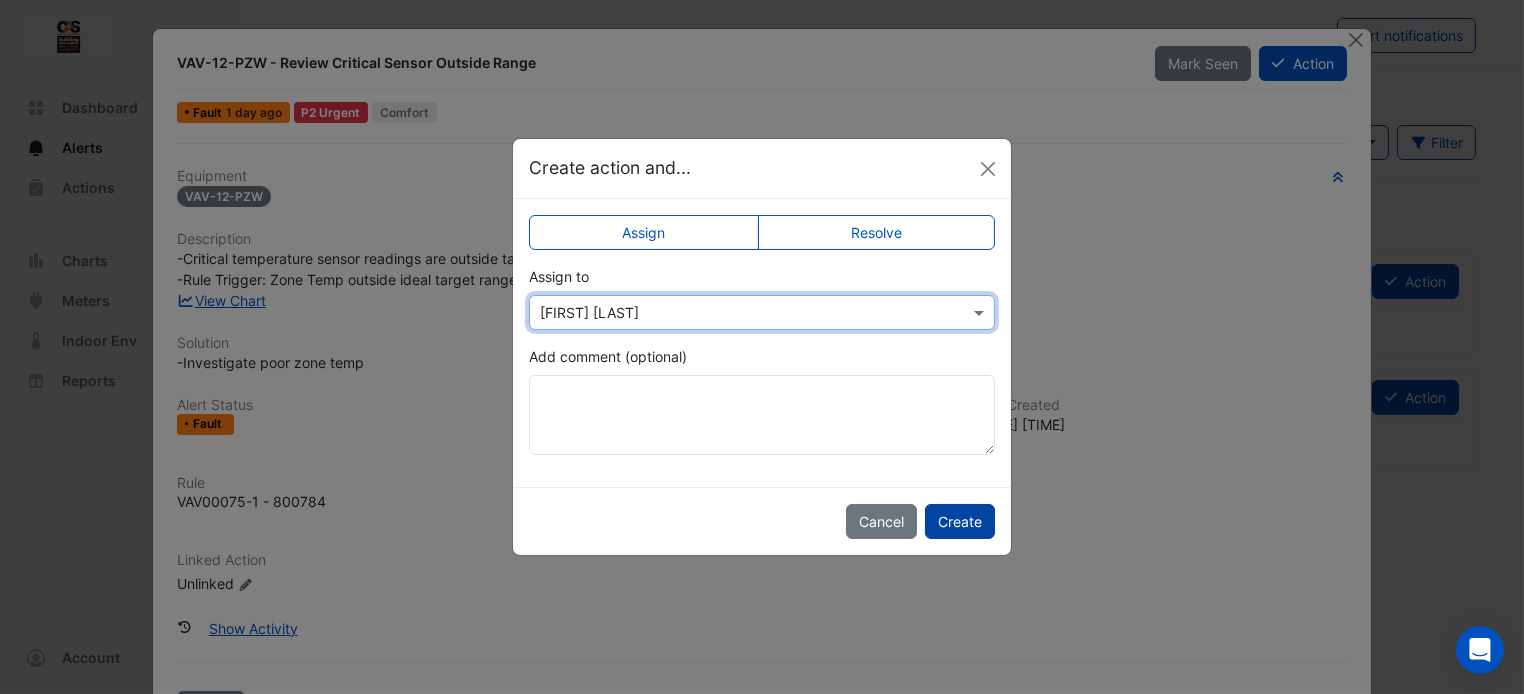 click on "Create" 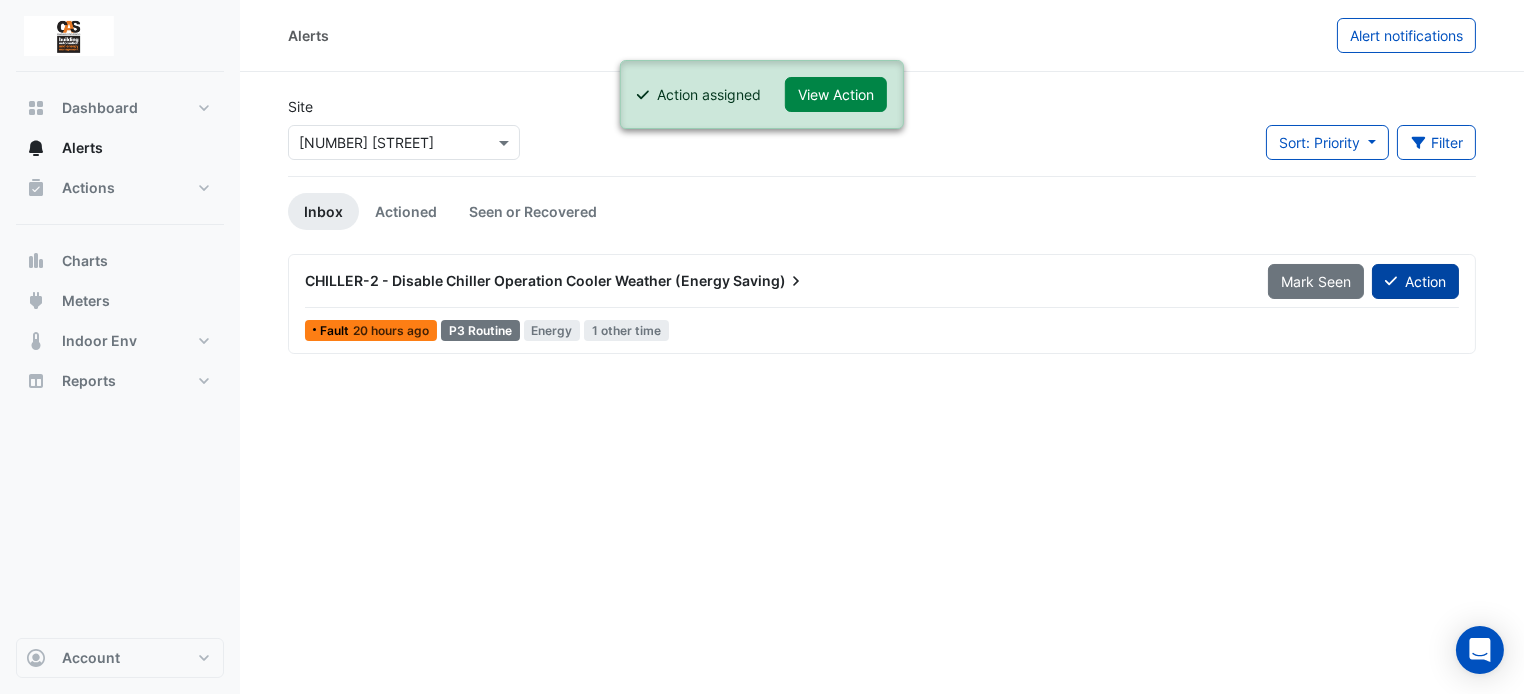 click on "Action" at bounding box center [1415, 281] 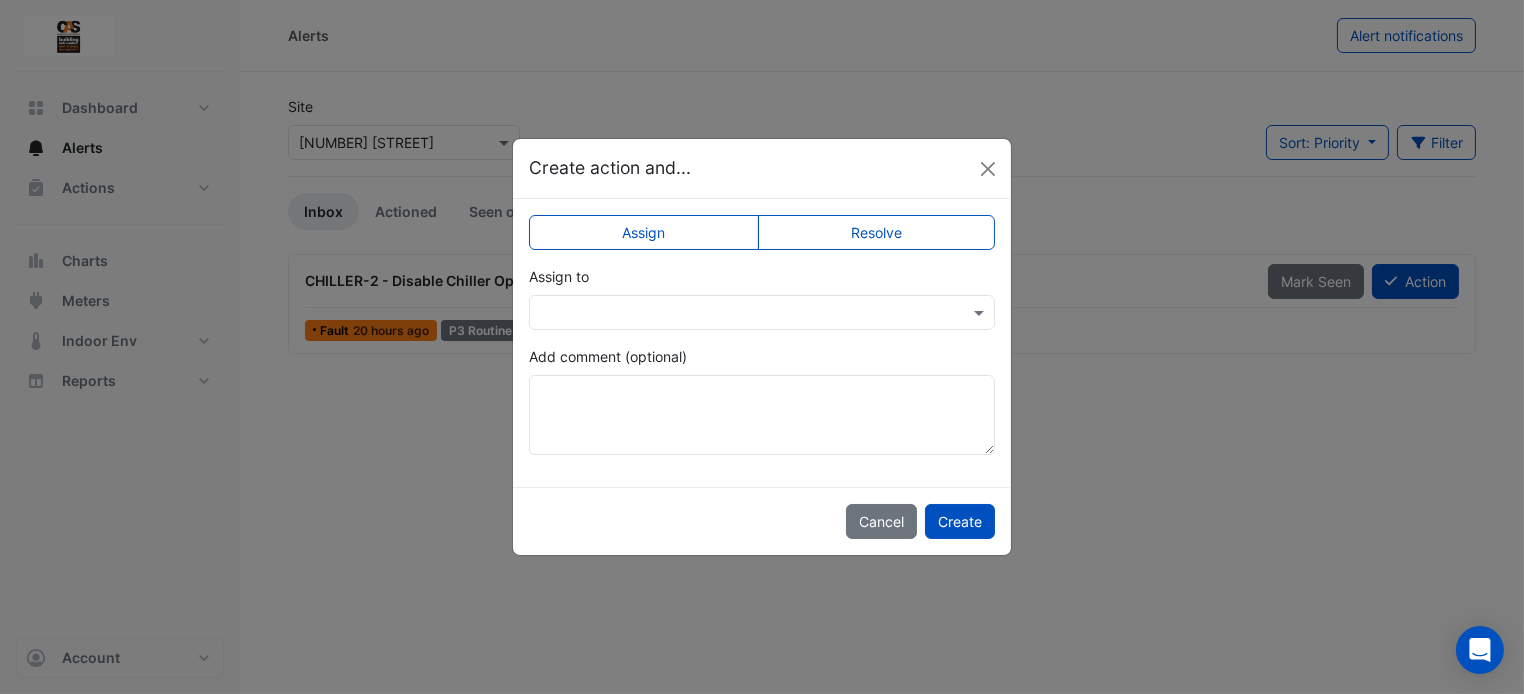 click at bounding box center [742, 313] 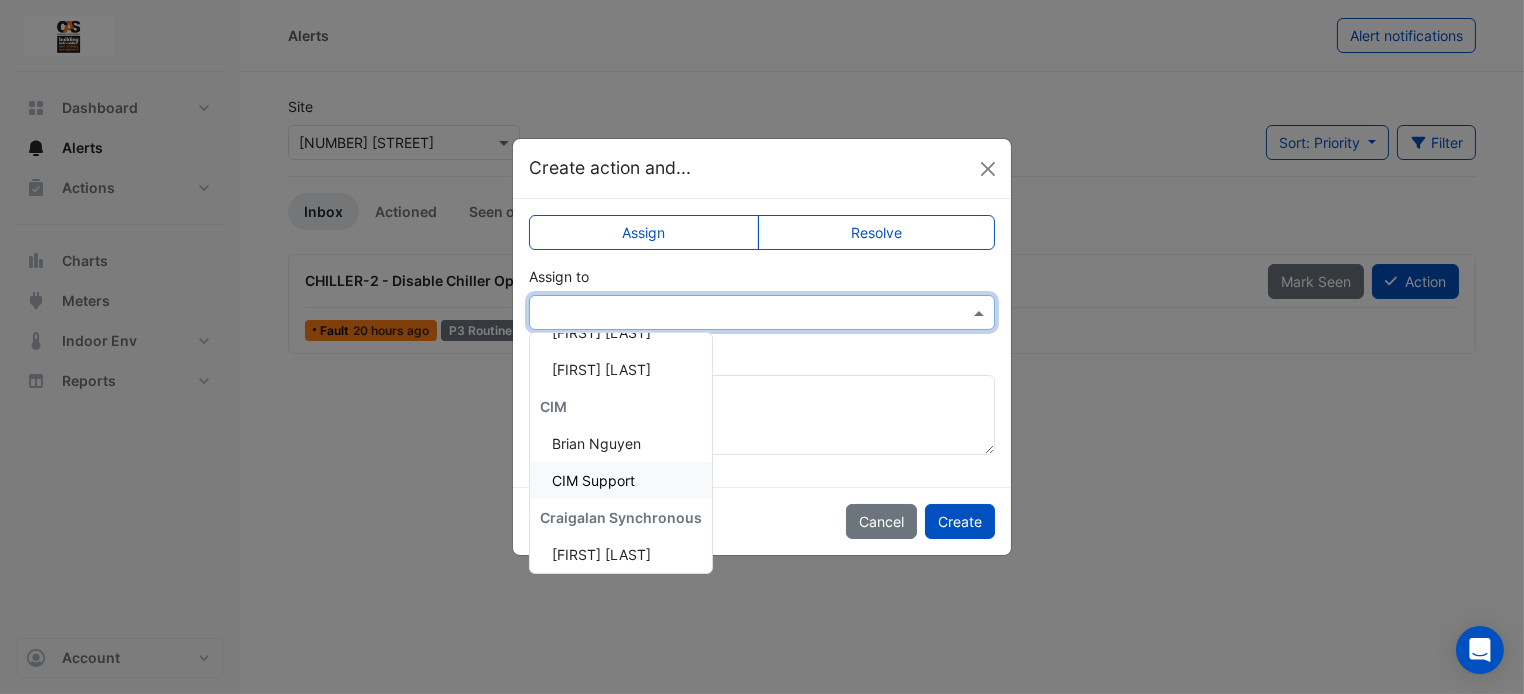 scroll, scrollTop: 94, scrollLeft: 0, axis: vertical 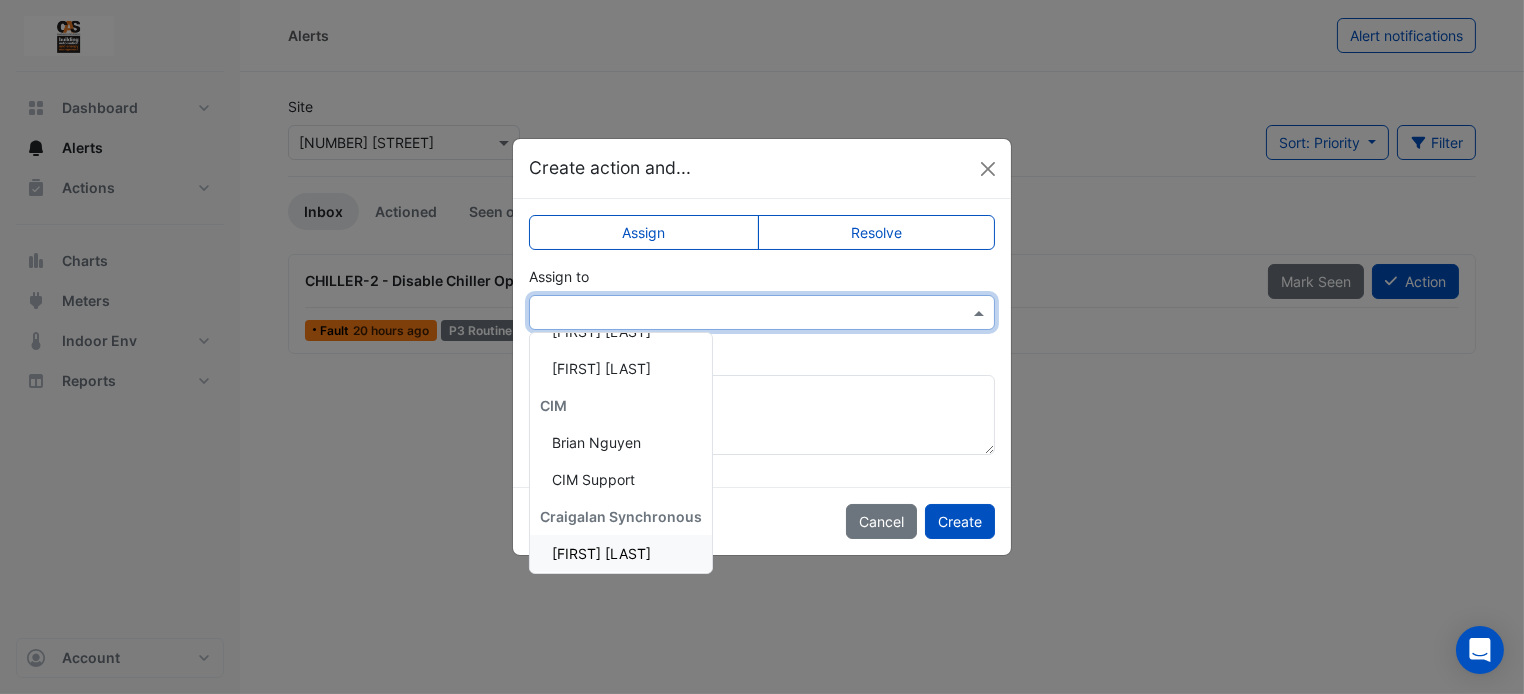 click on "Daniel Bevilacqua" at bounding box center (601, 553) 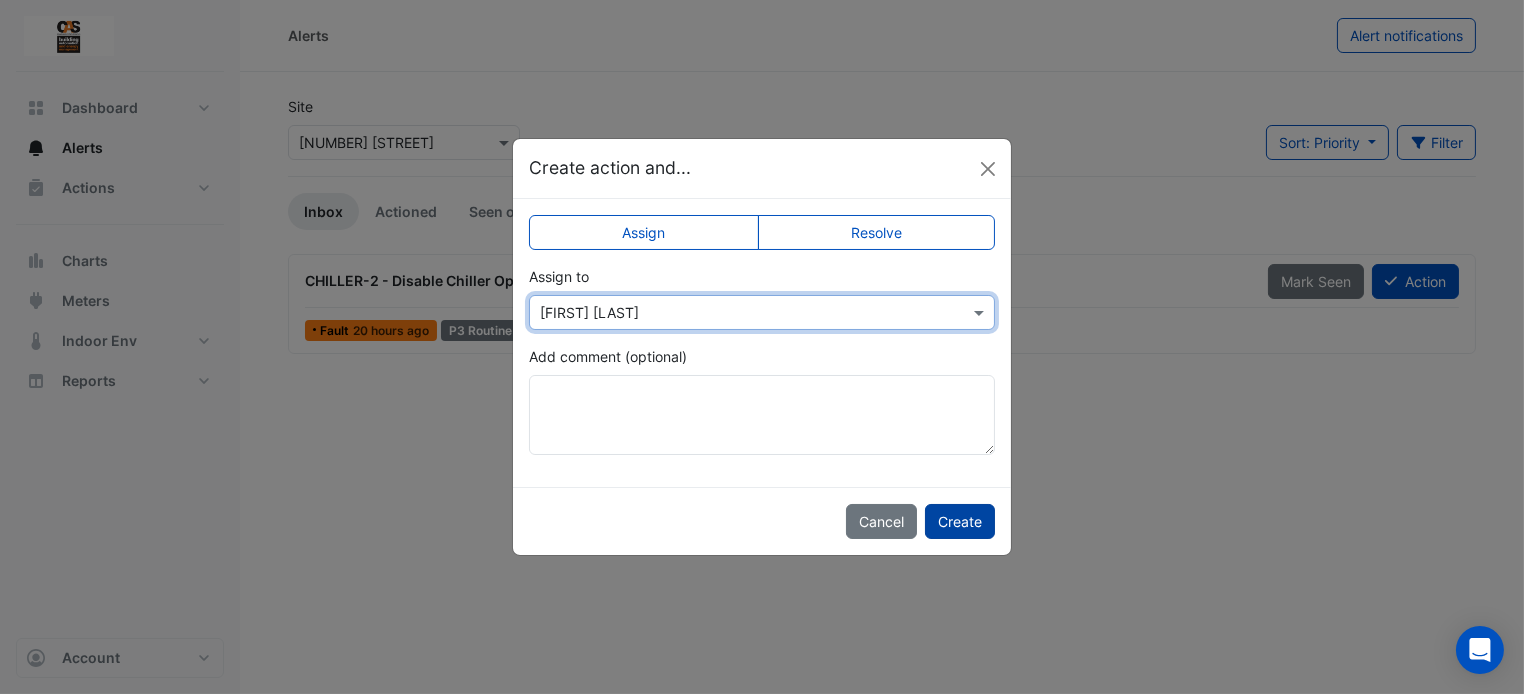 click on "Create" 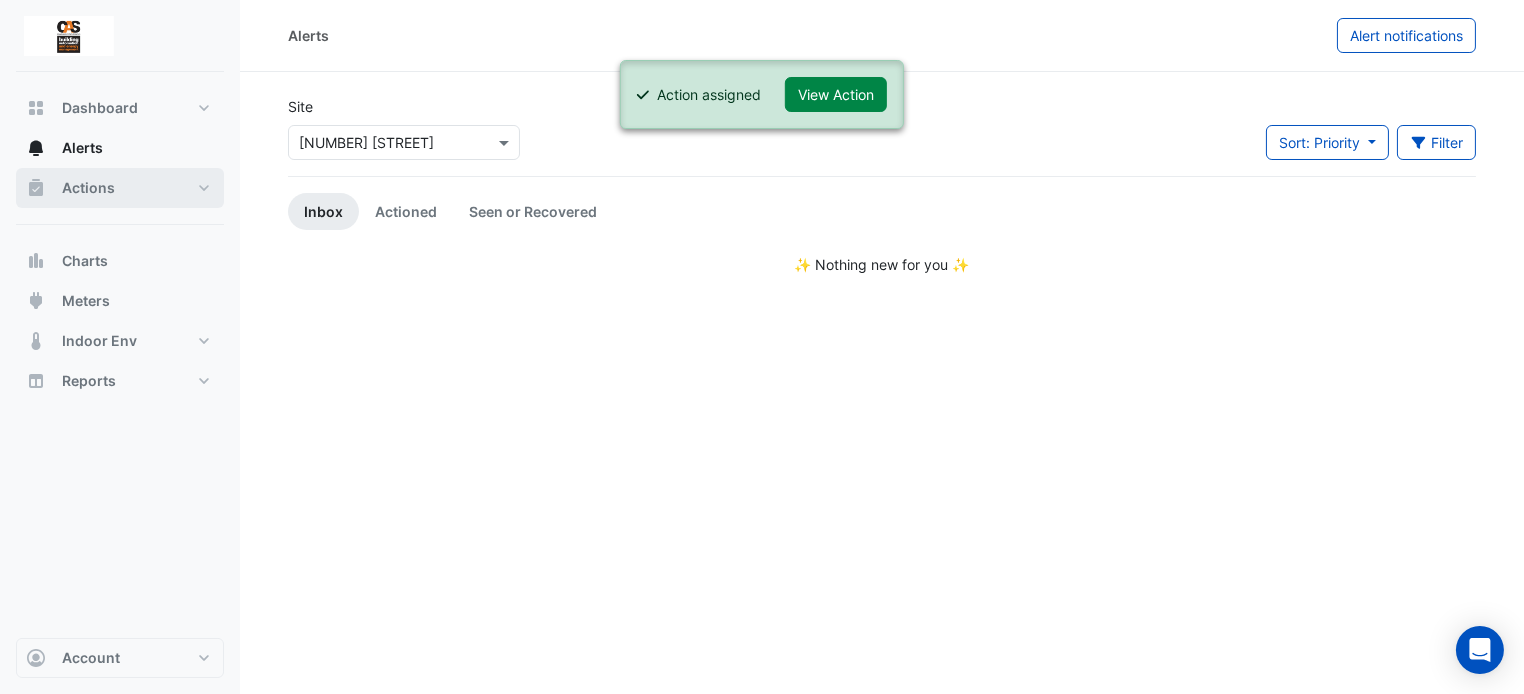 click on "Actions" at bounding box center (120, 188) 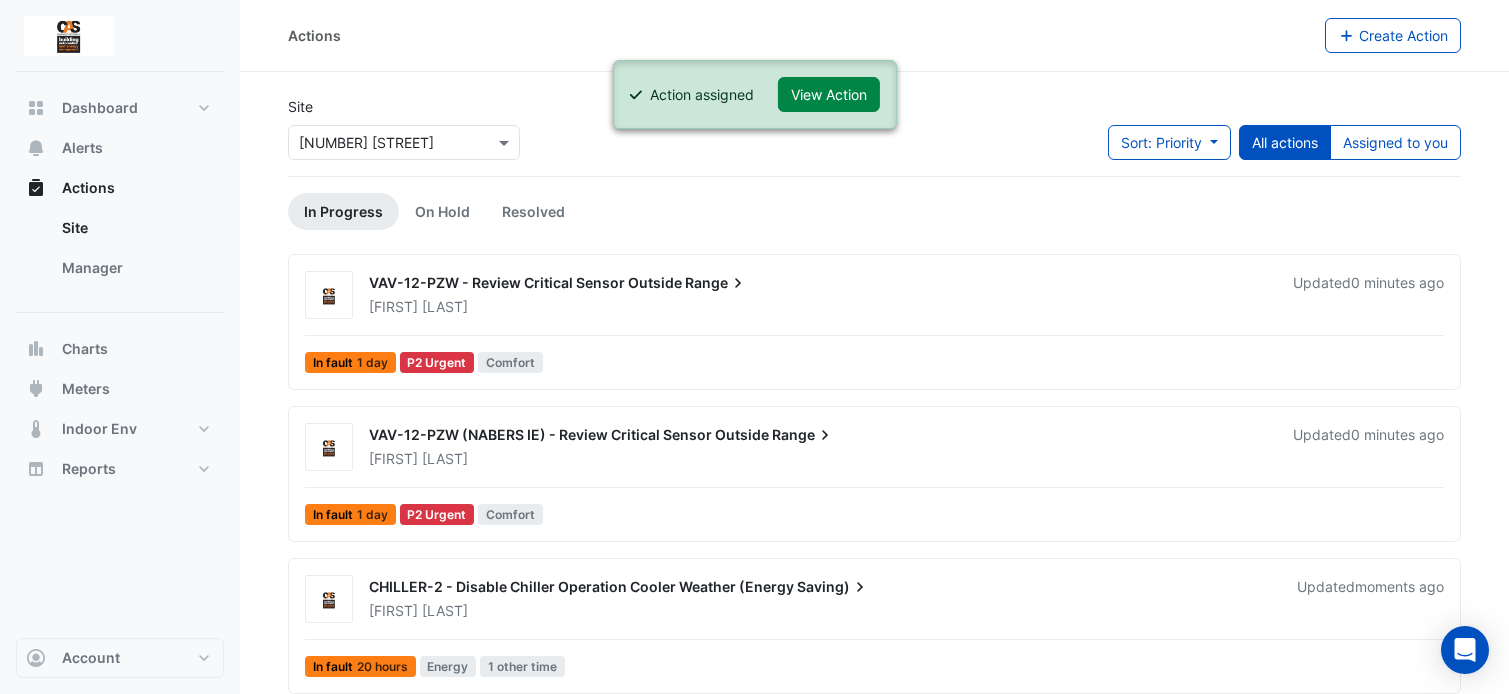 click on "VAV-12-PZW - Review Critical Sensor Outside
Range" at bounding box center [819, 285] 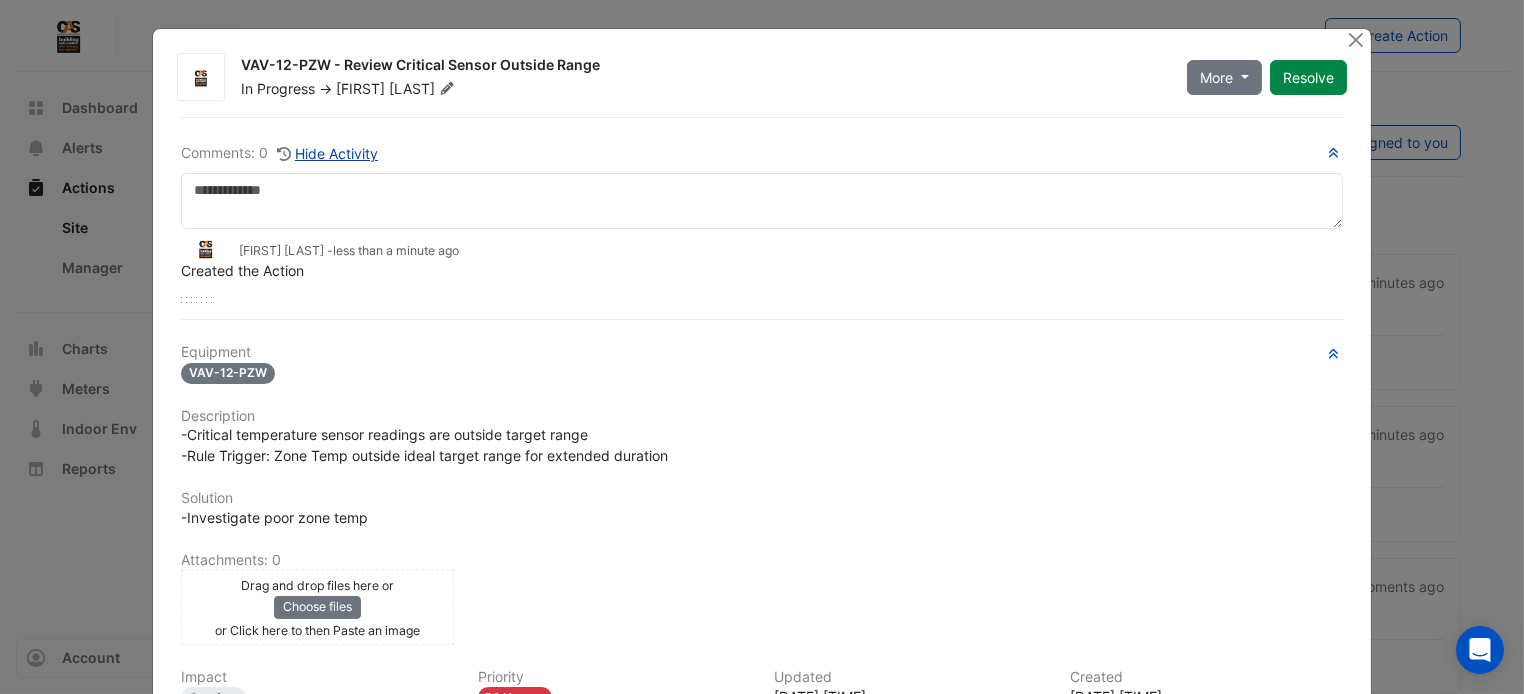 click on "Hide Activity" 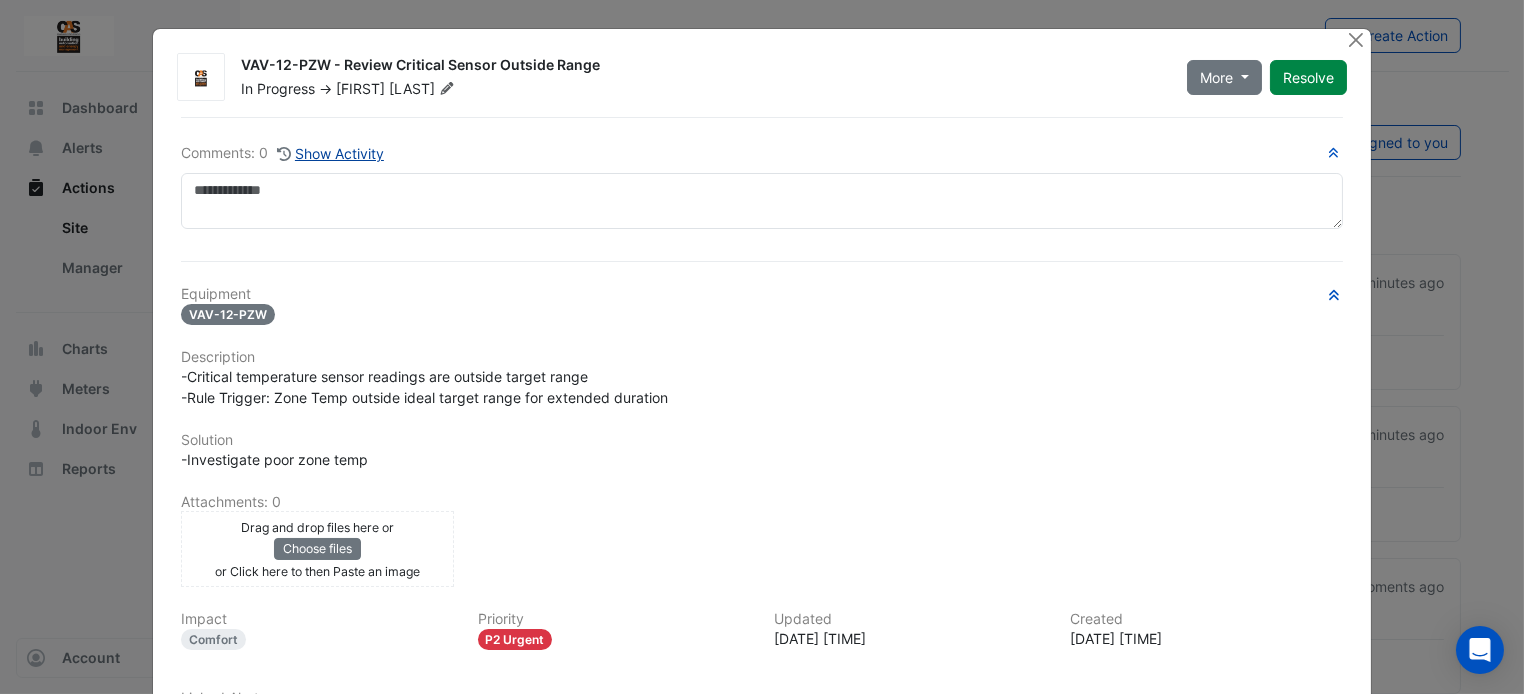 click on "Show Activity" 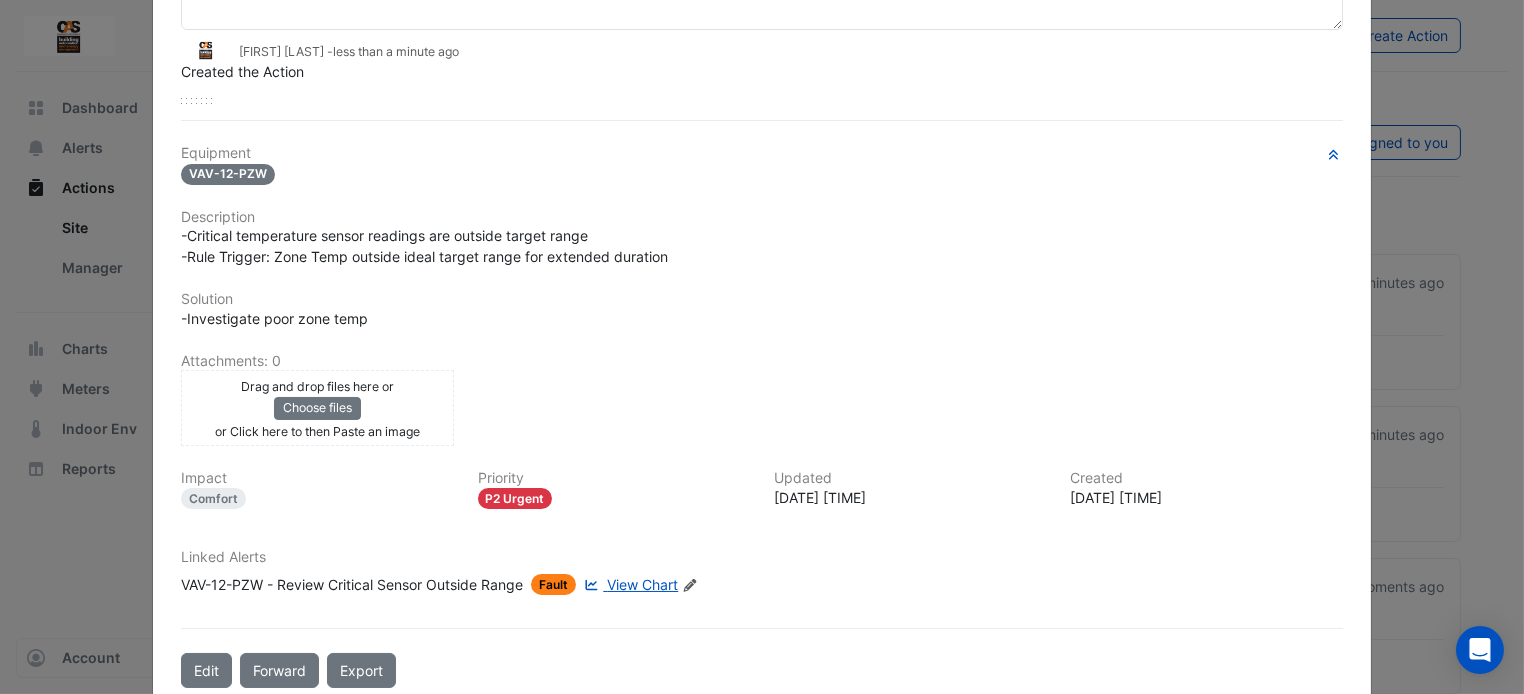 scroll, scrollTop: 199, scrollLeft: 0, axis: vertical 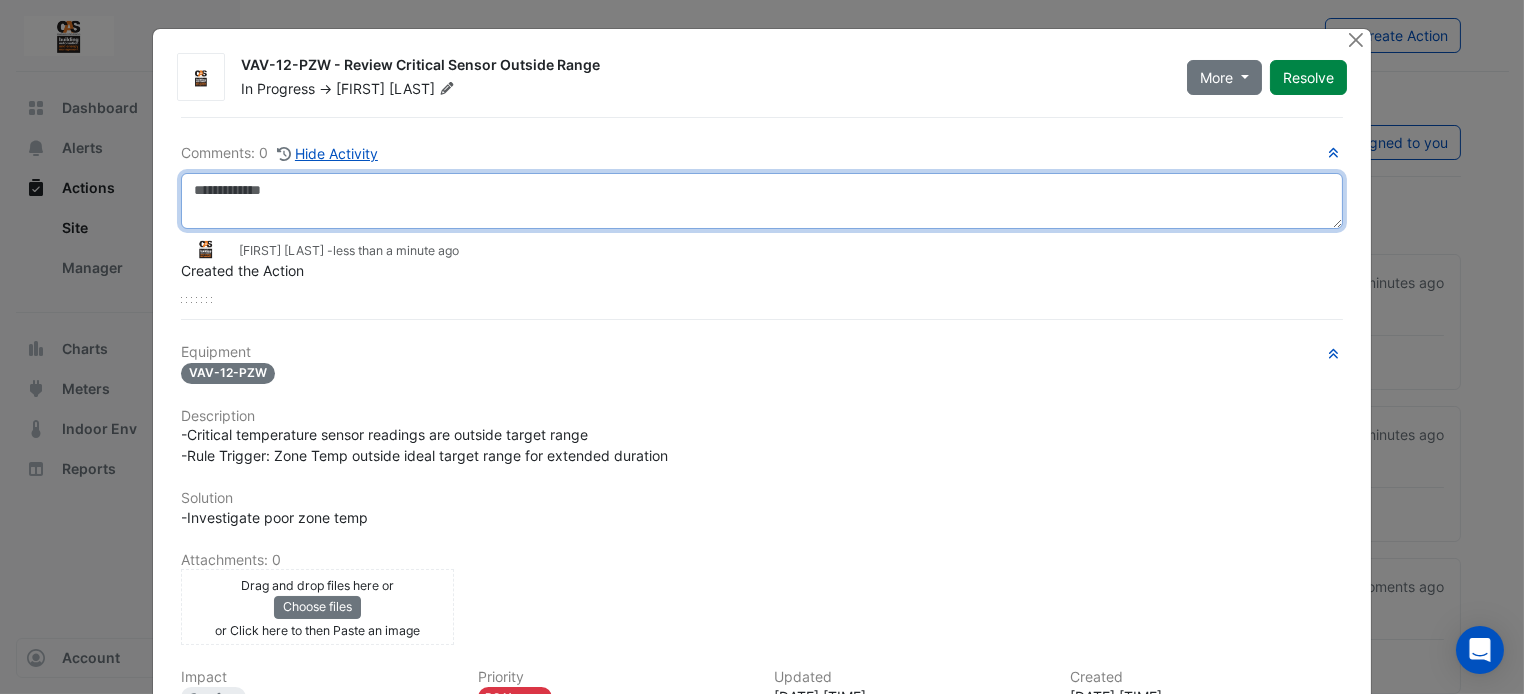 click at bounding box center [761, 201] 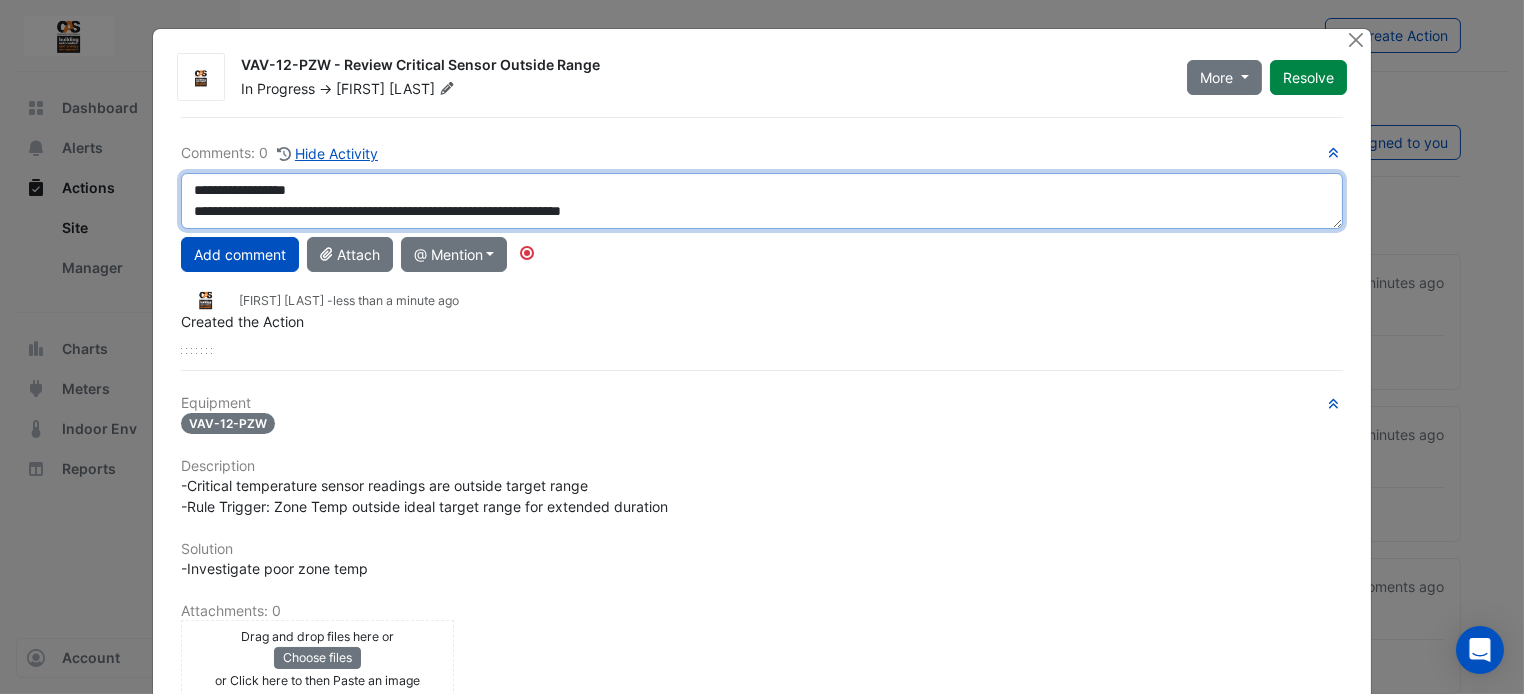 scroll, scrollTop: 12, scrollLeft: 0, axis: vertical 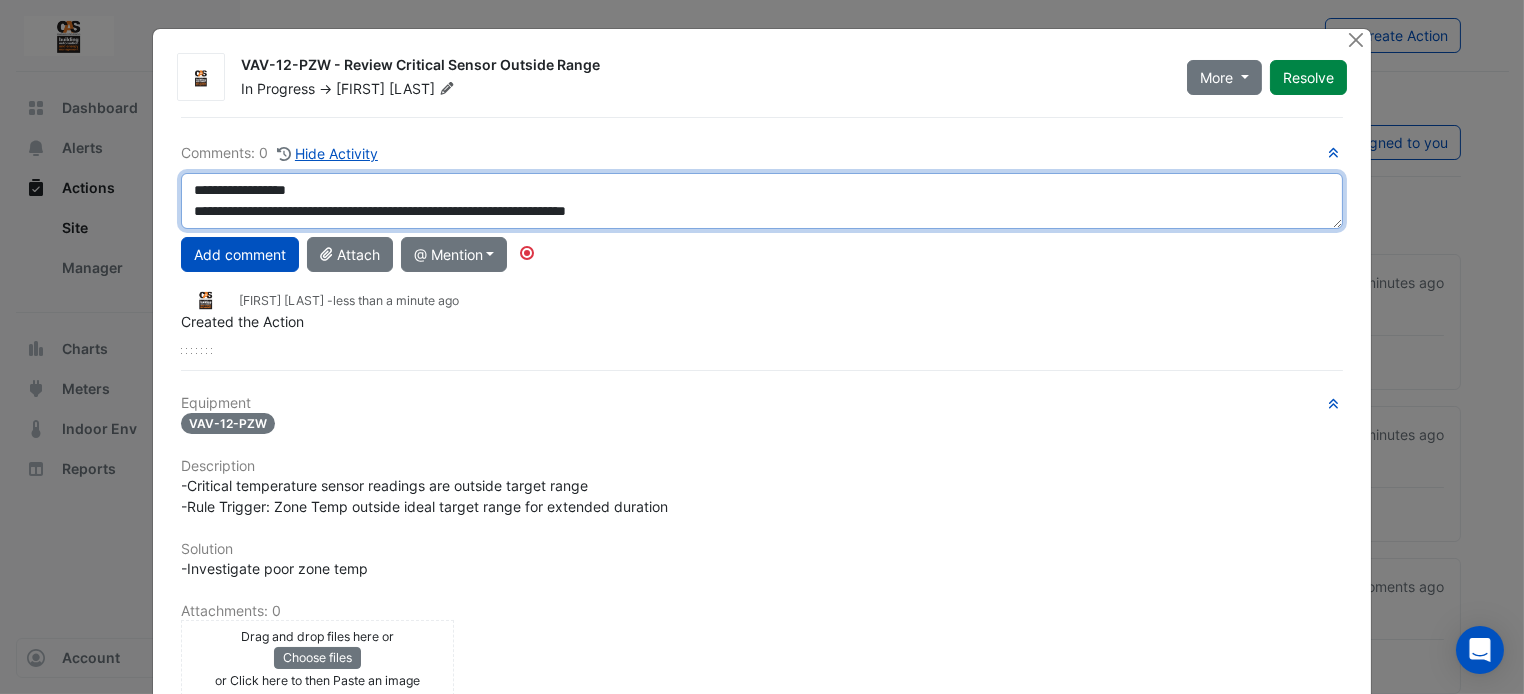 click on "**********" at bounding box center (762, 201) 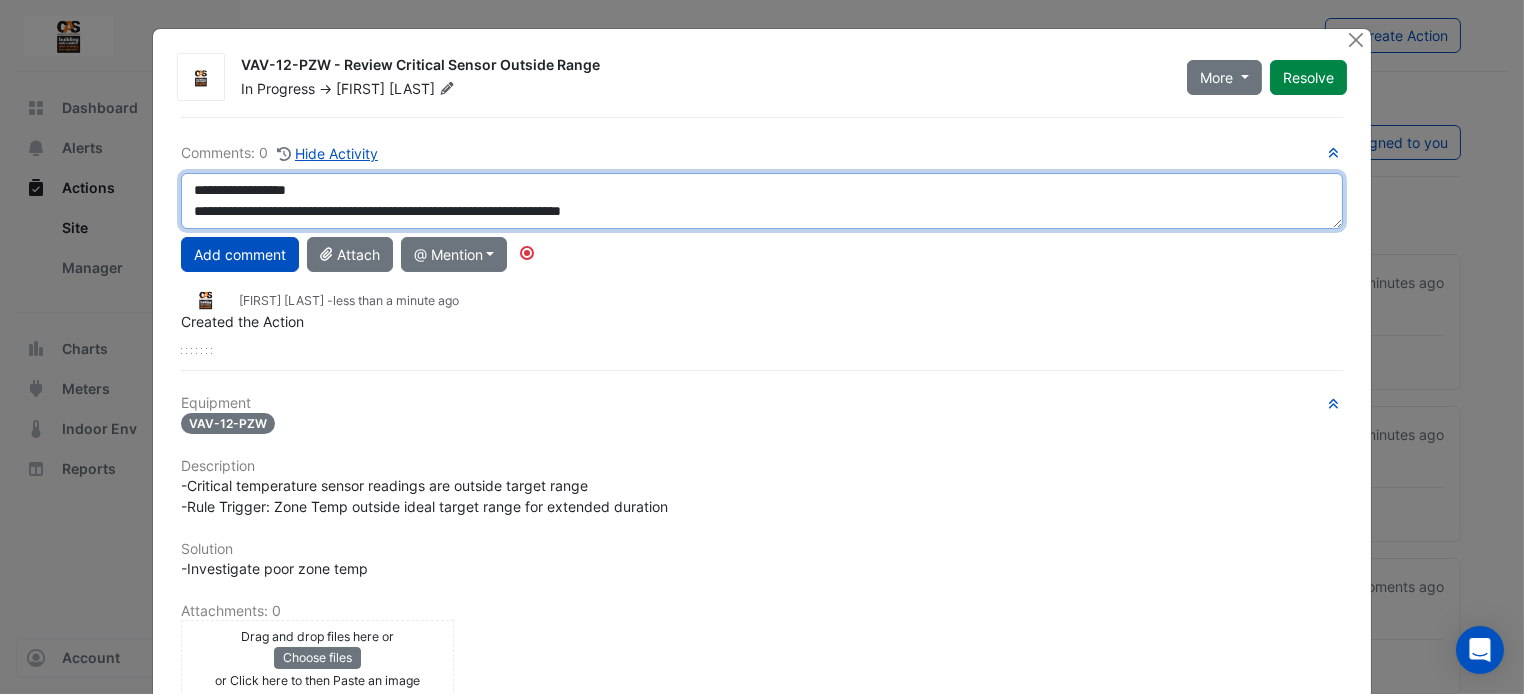 scroll, scrollTop: 0, scrollLeft: 0, axis: both 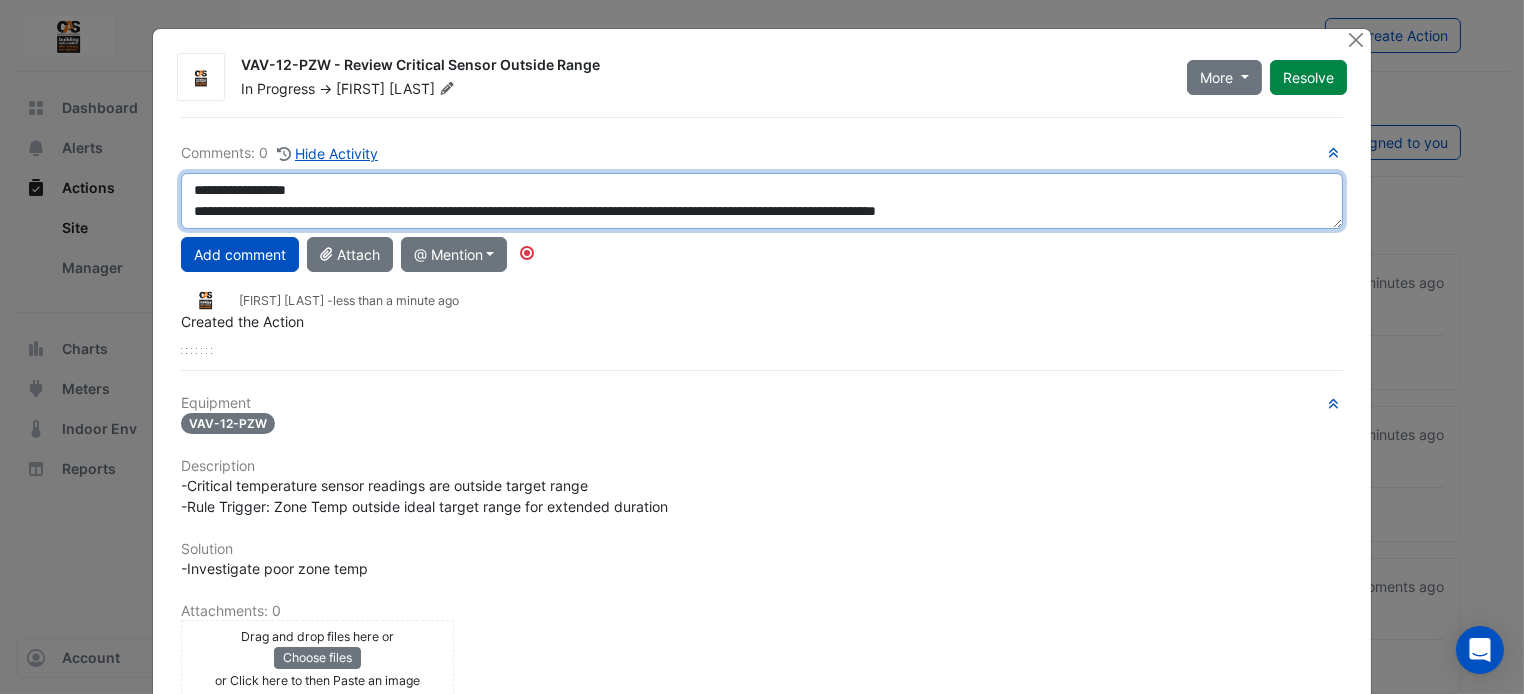 click on "**********" at bounding box center [762, 201] 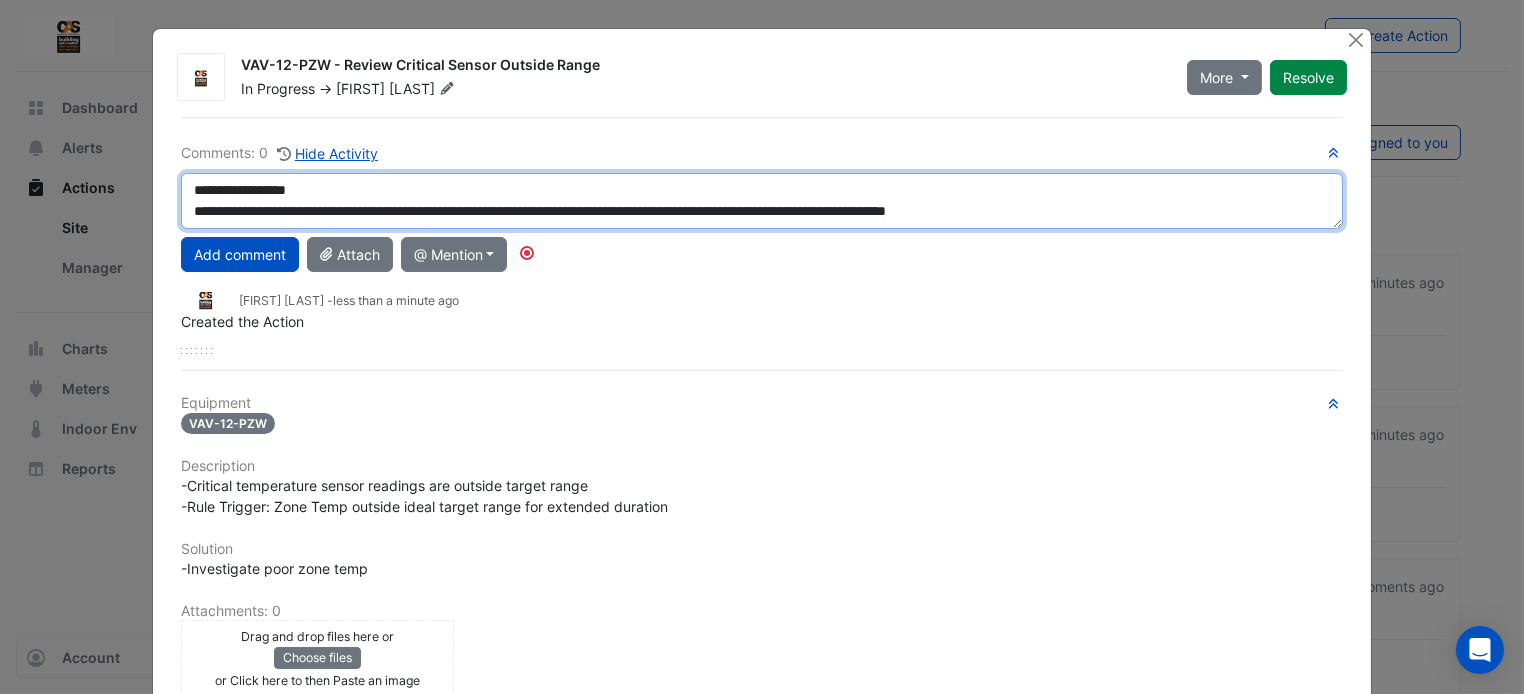 scroll, scrollTop: 12, scrollLeft: 0, axis: vertical 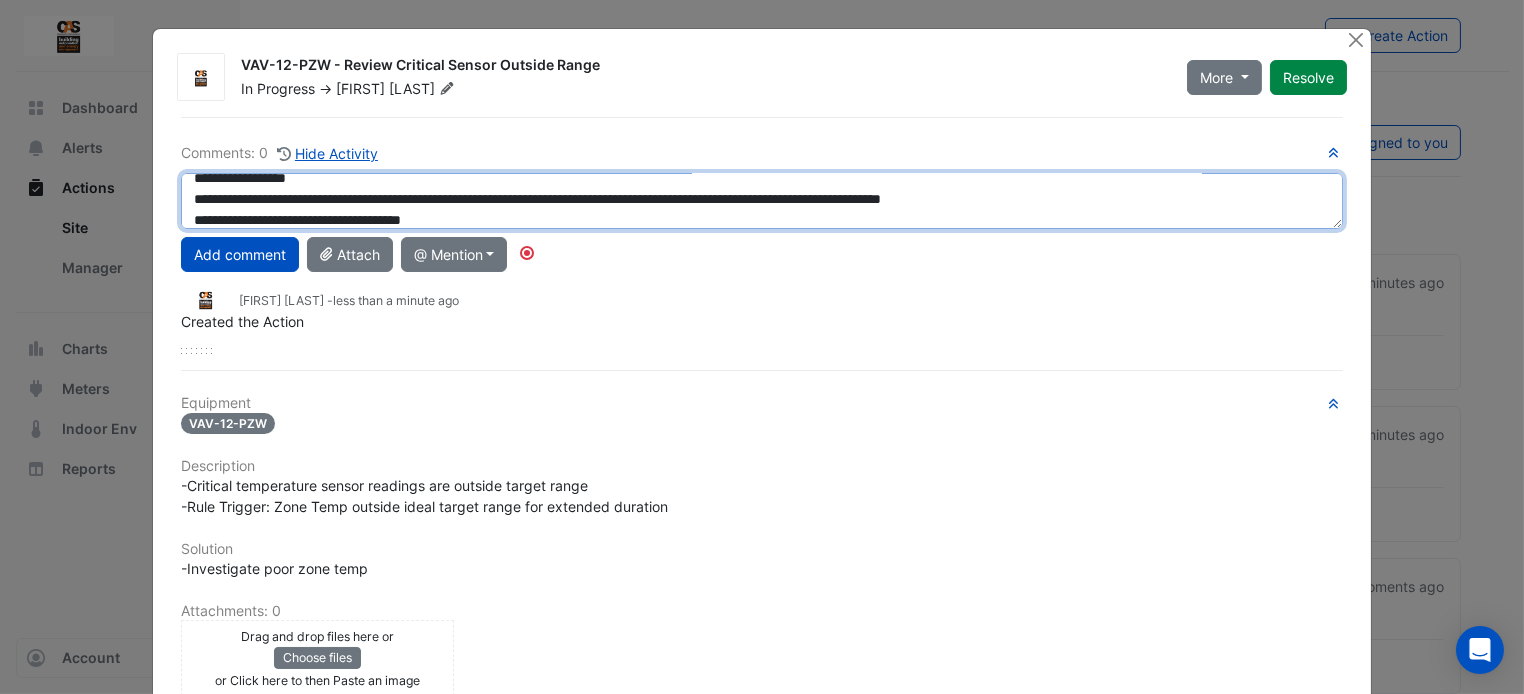 click on "**********" at bounding box center [762, 201] 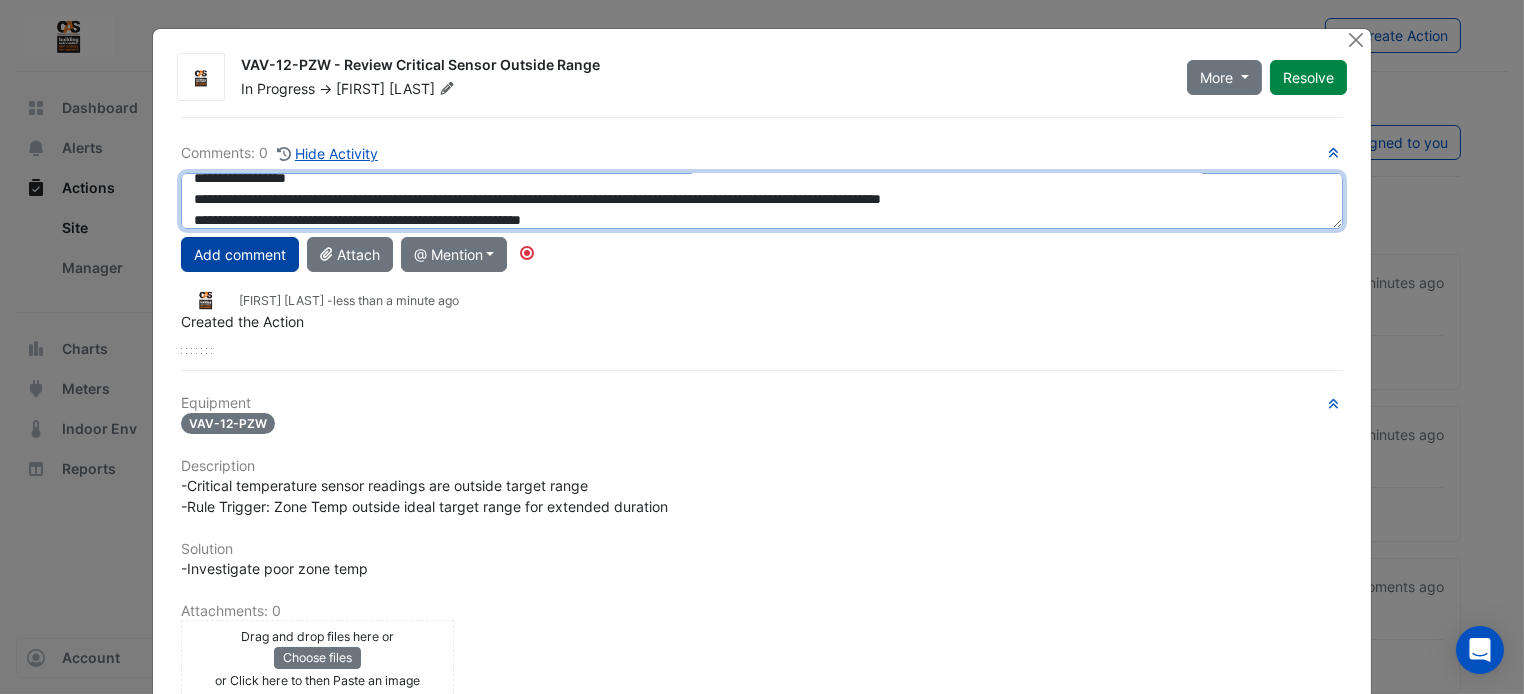 type on "**********" 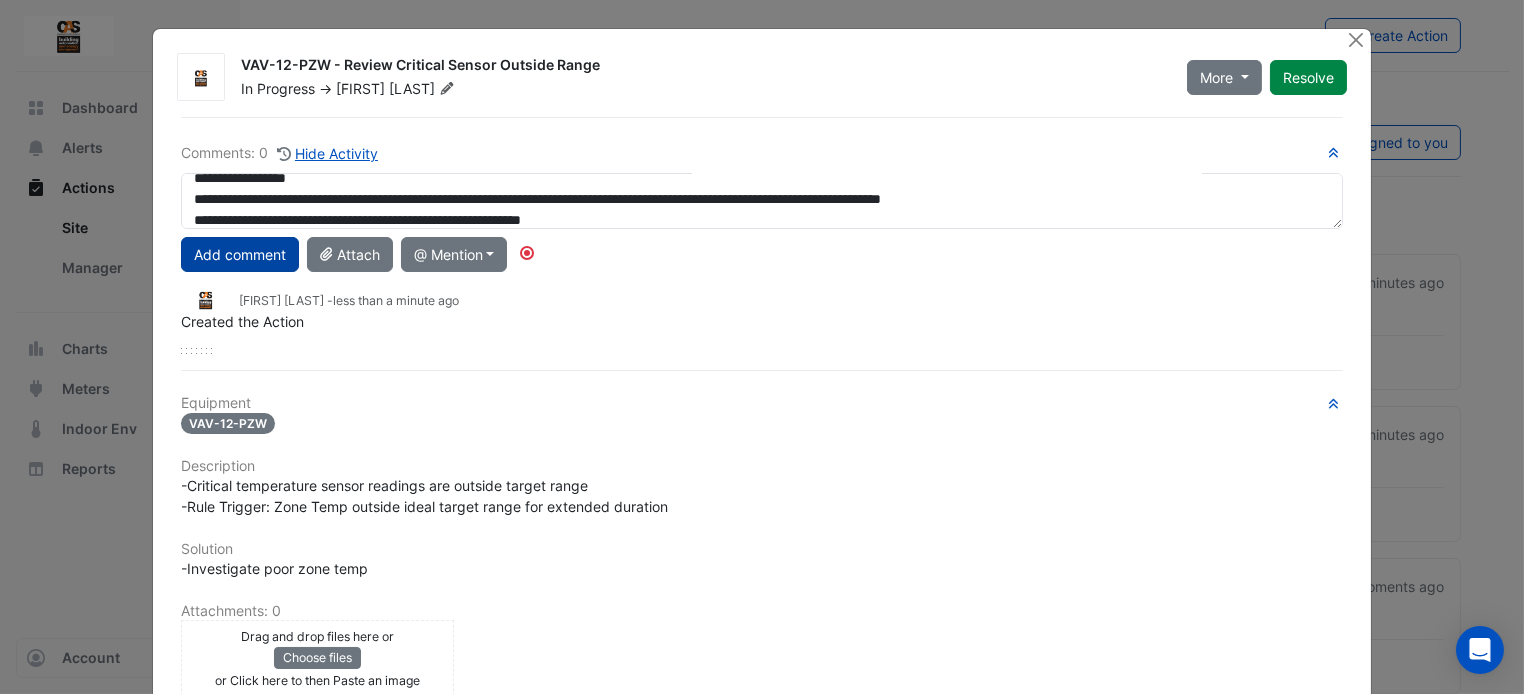 click on "Add comment" 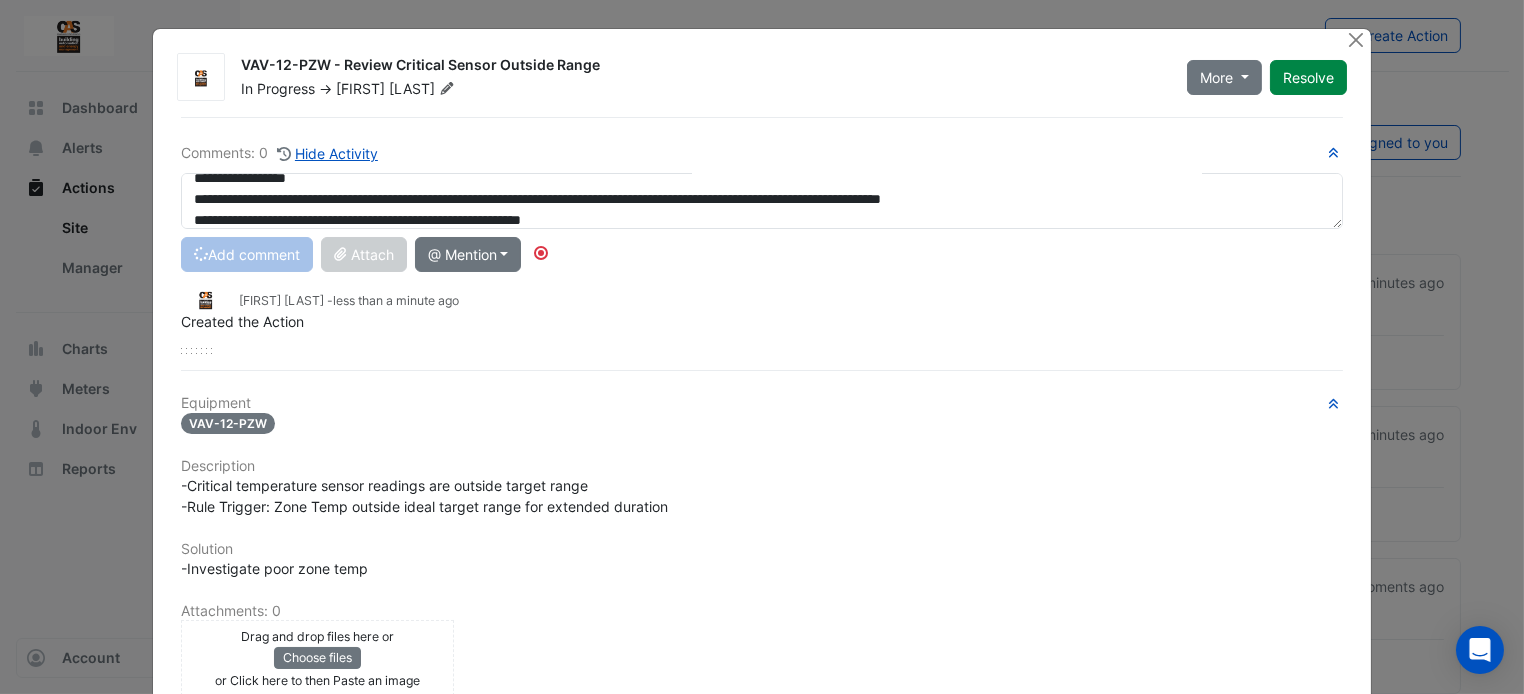 type 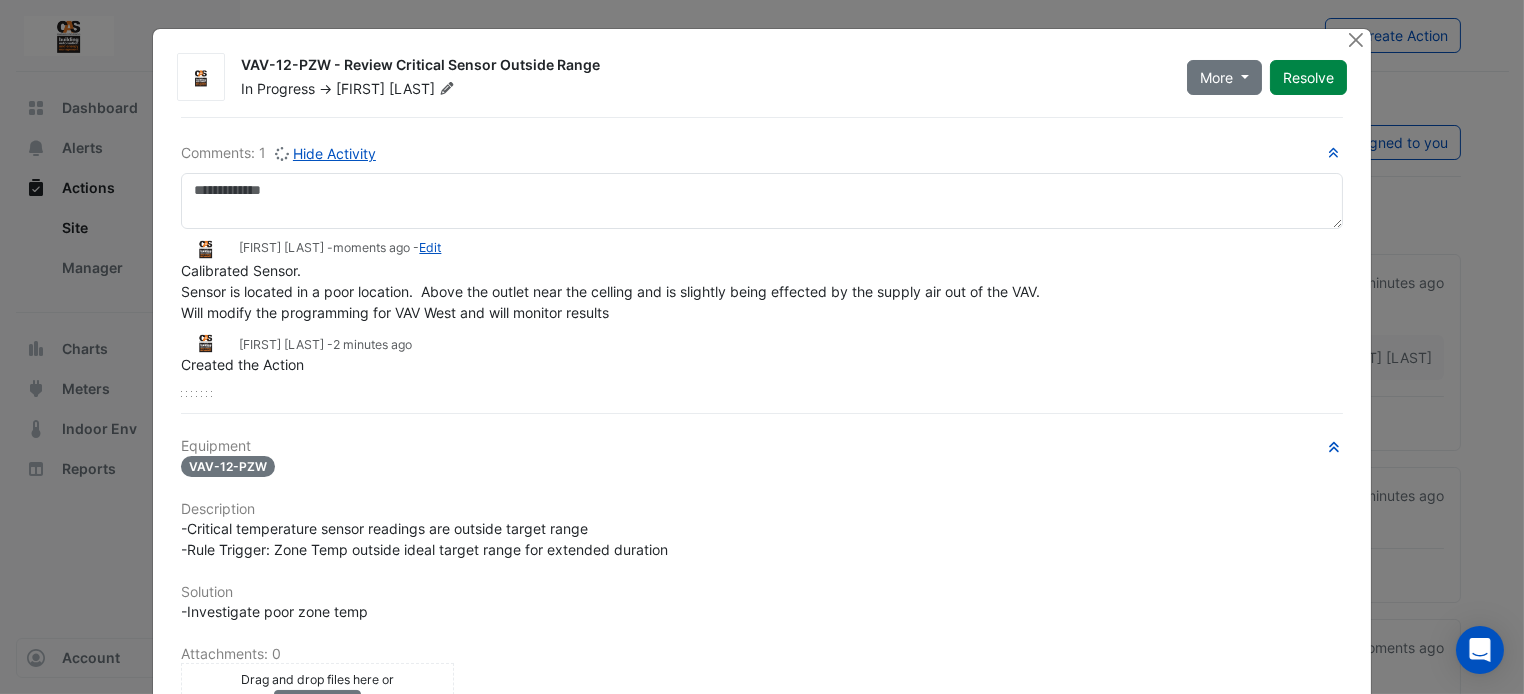 scroll, scrollTop: 0, scrollLeft: 0, axis: both 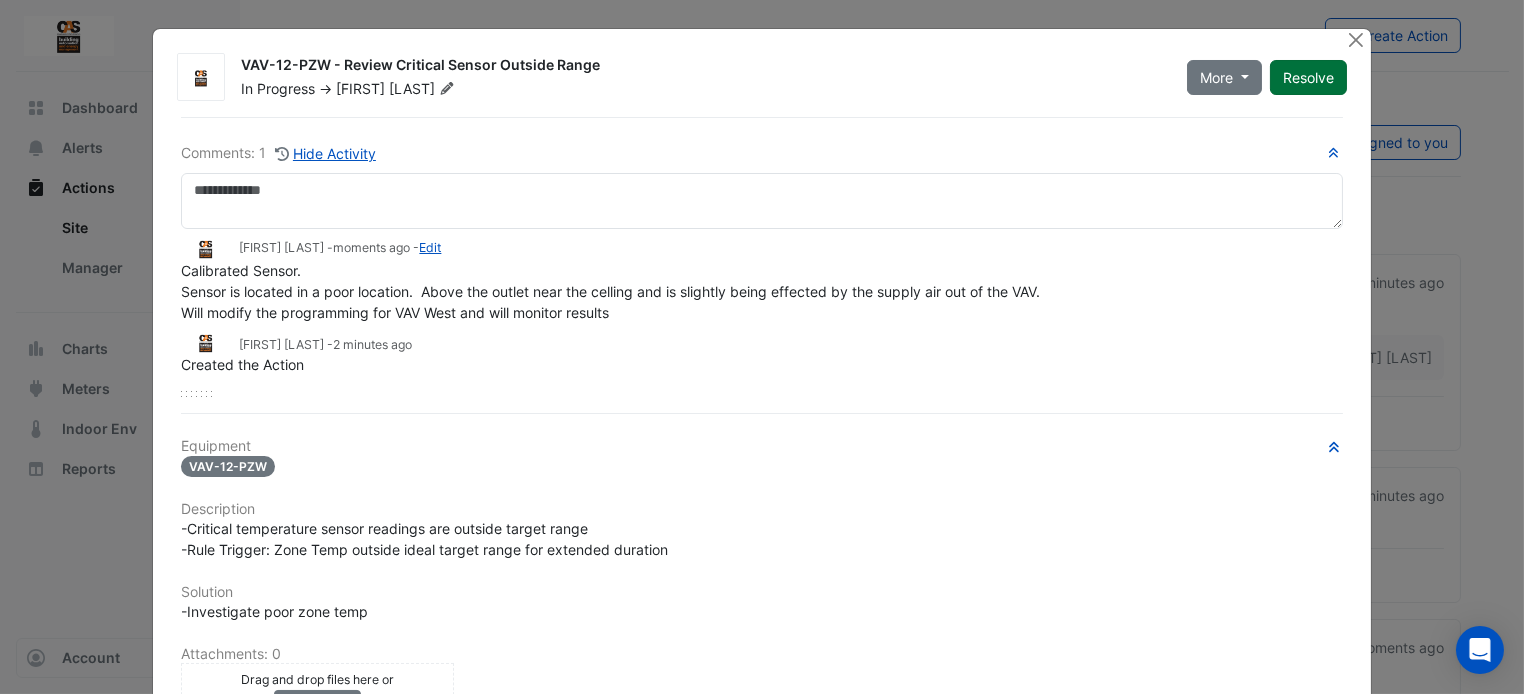 click on "Resolve" 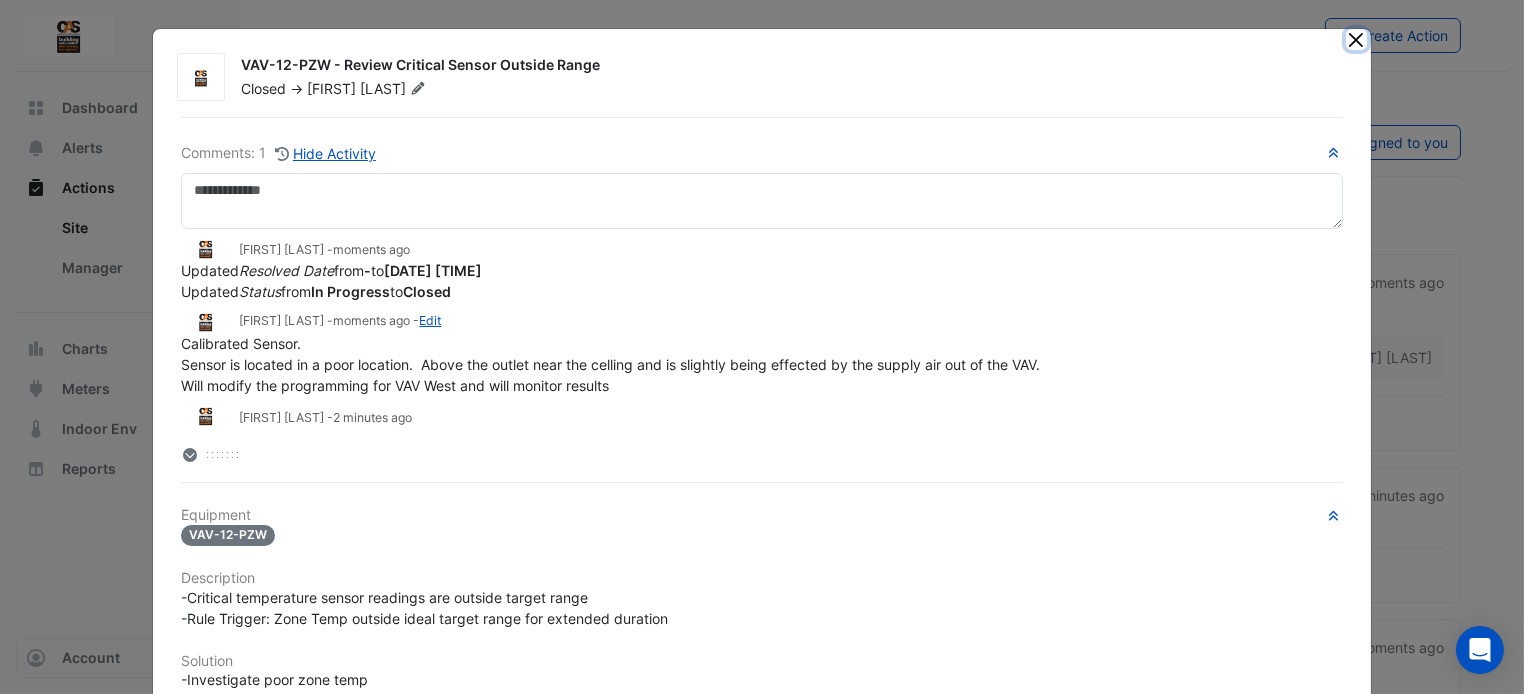 click 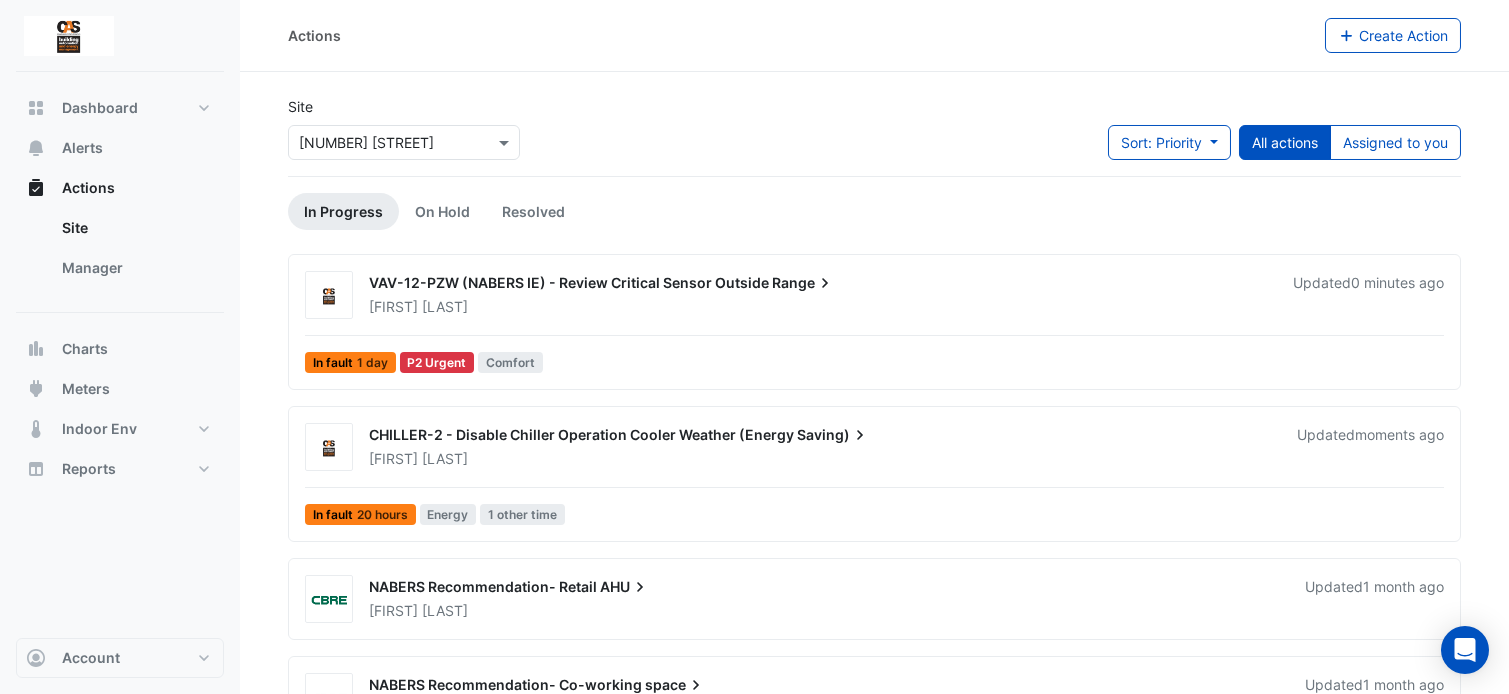 click on "Range" at bounding box center [803, 283] 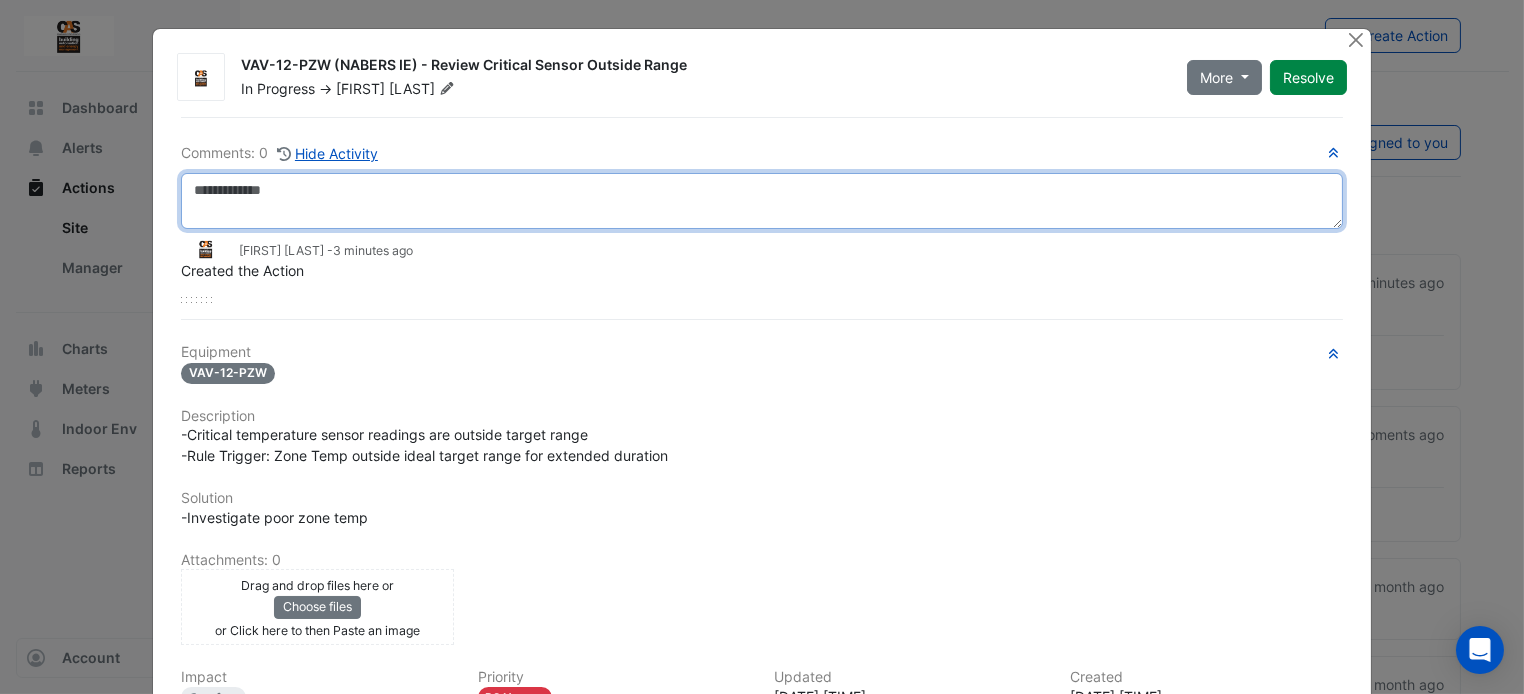 click at bounding box center [761, 201] 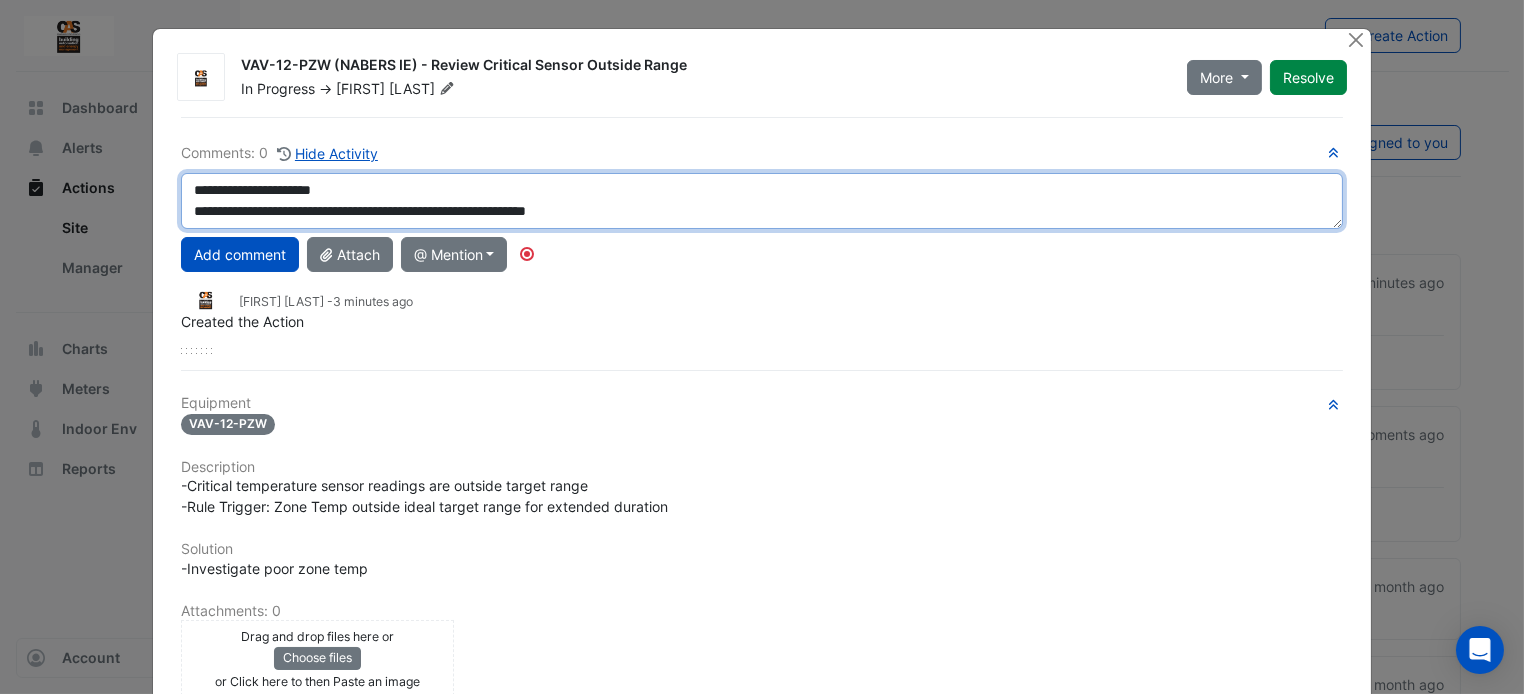 scroll, scrollTop: 12, scrollLeft: 0, axis: vertical 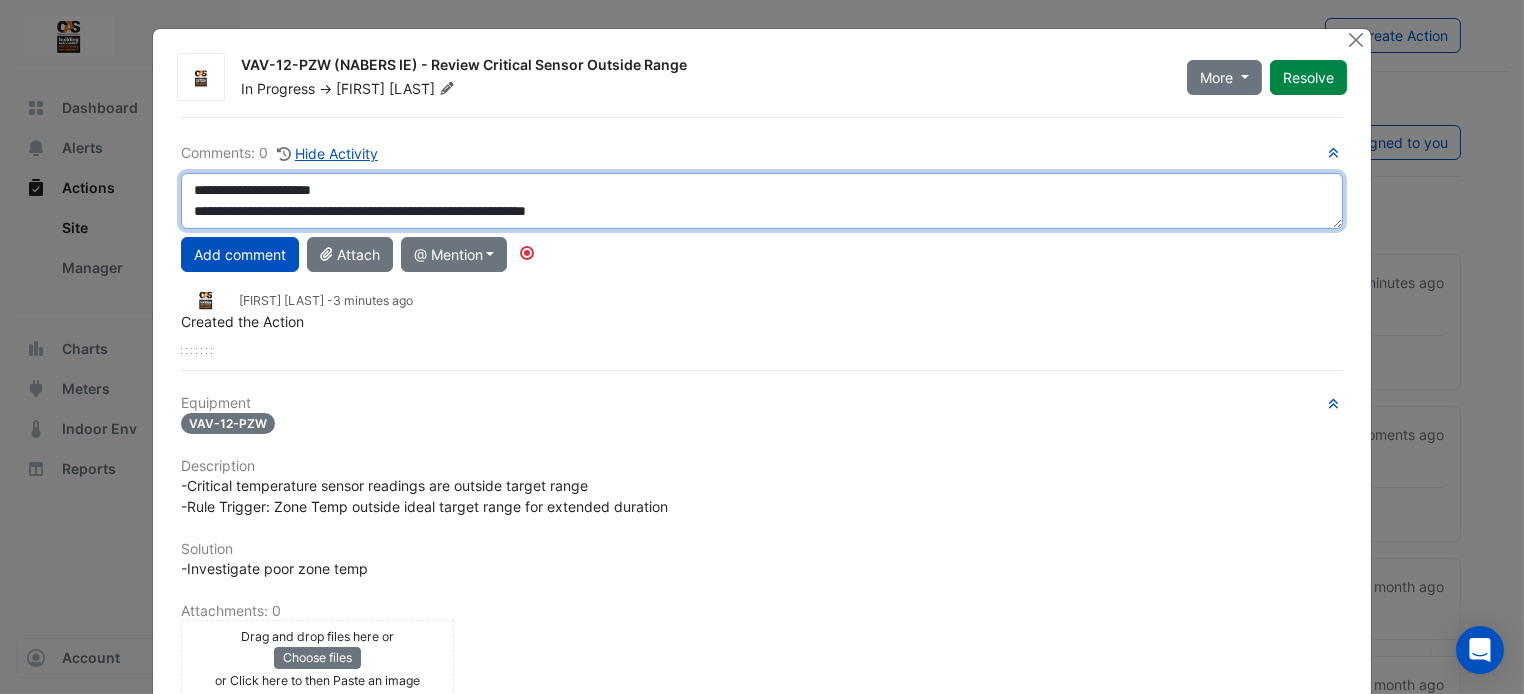 click on "**********" at bounding box center (762, 201) 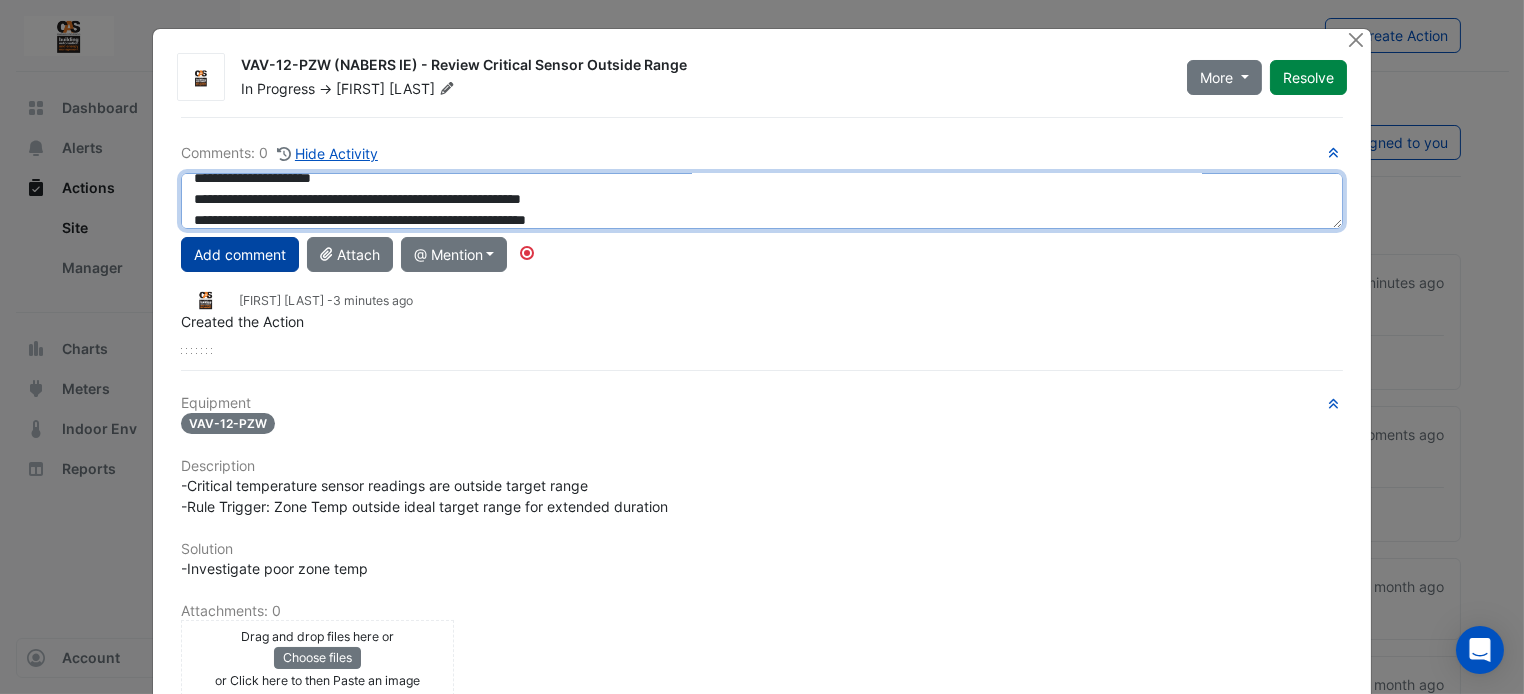 type on "**********" 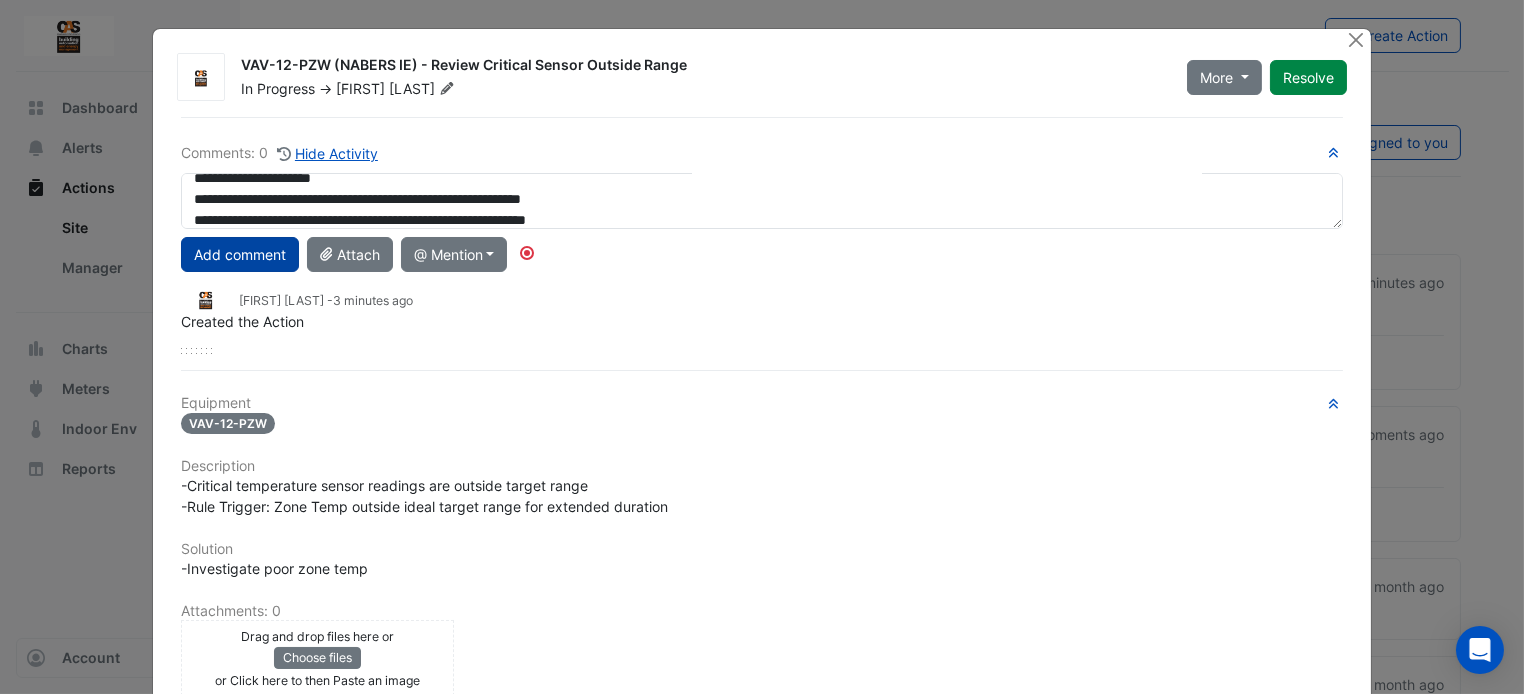 click on "Add comment" 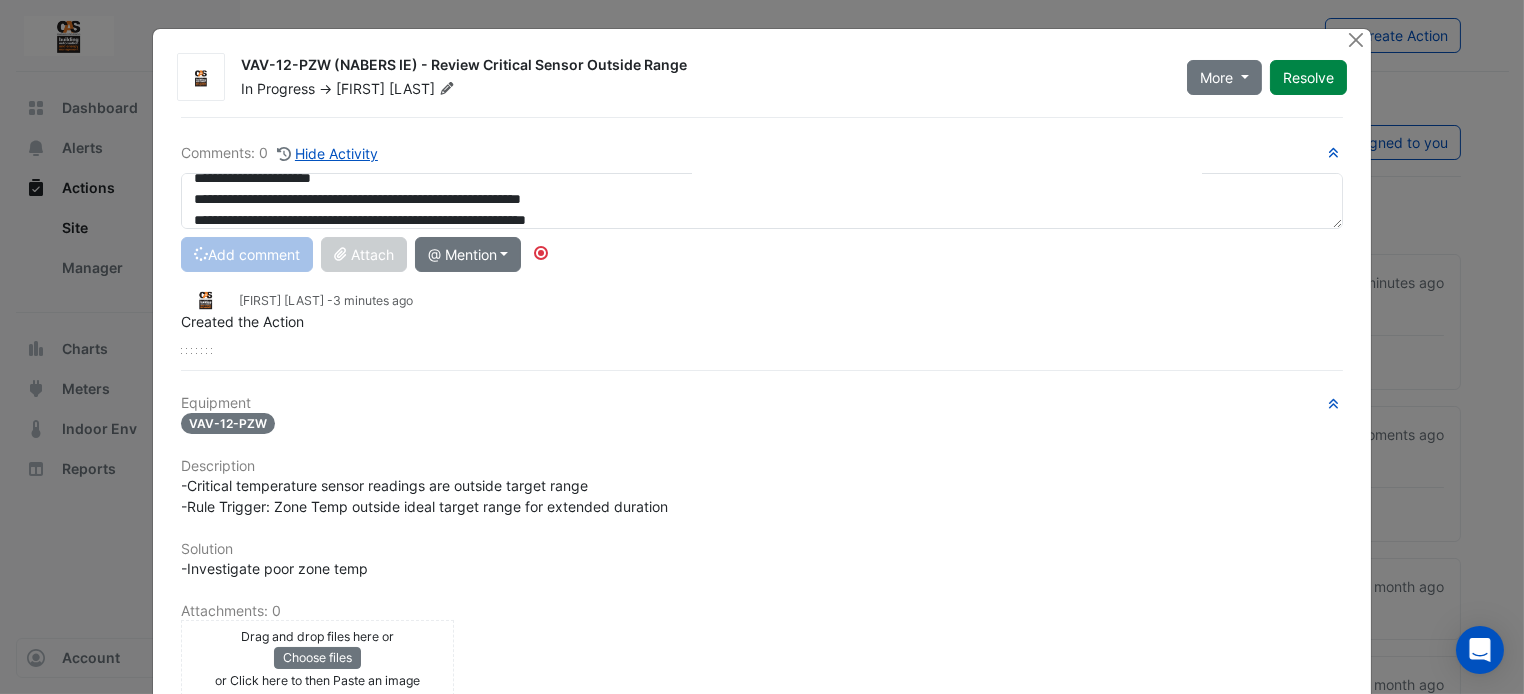 type 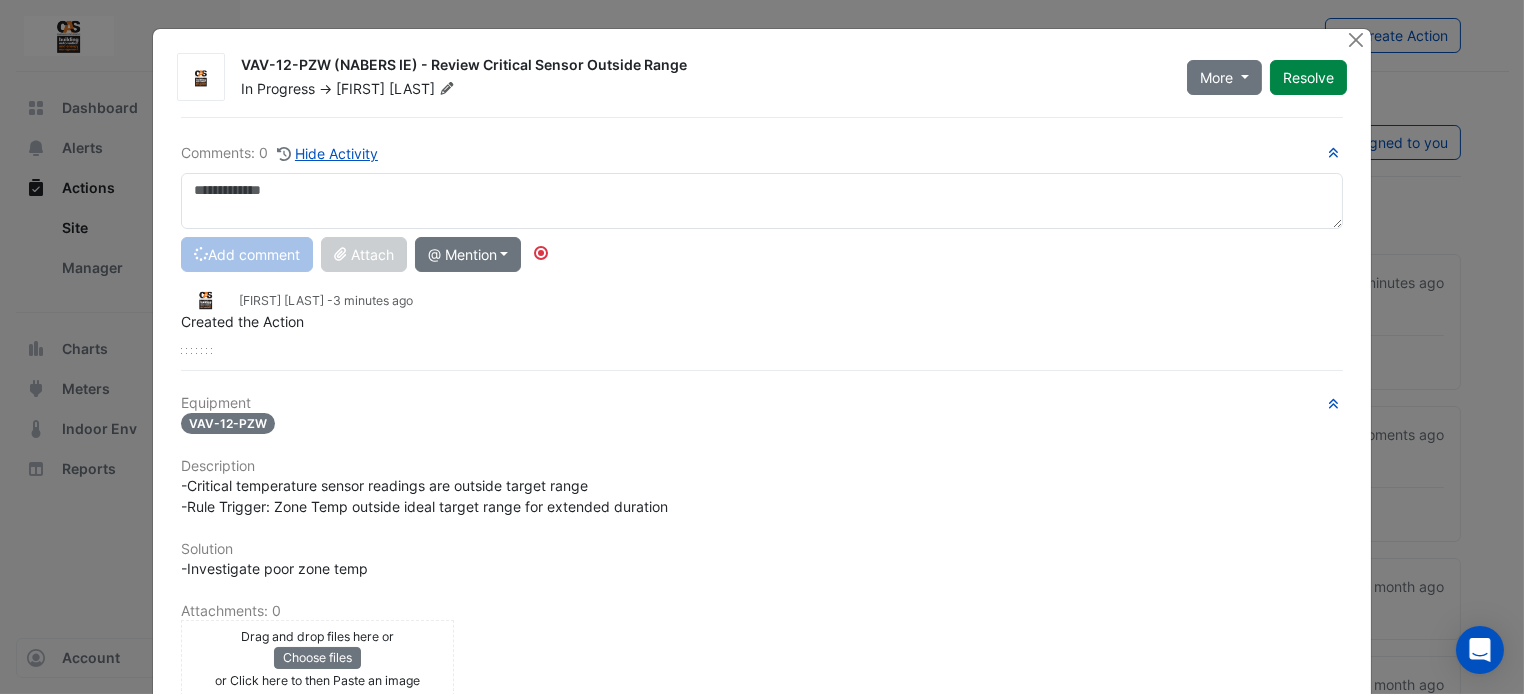 scroll, scrollTop: 0, scrollLeft: 0, axis: both 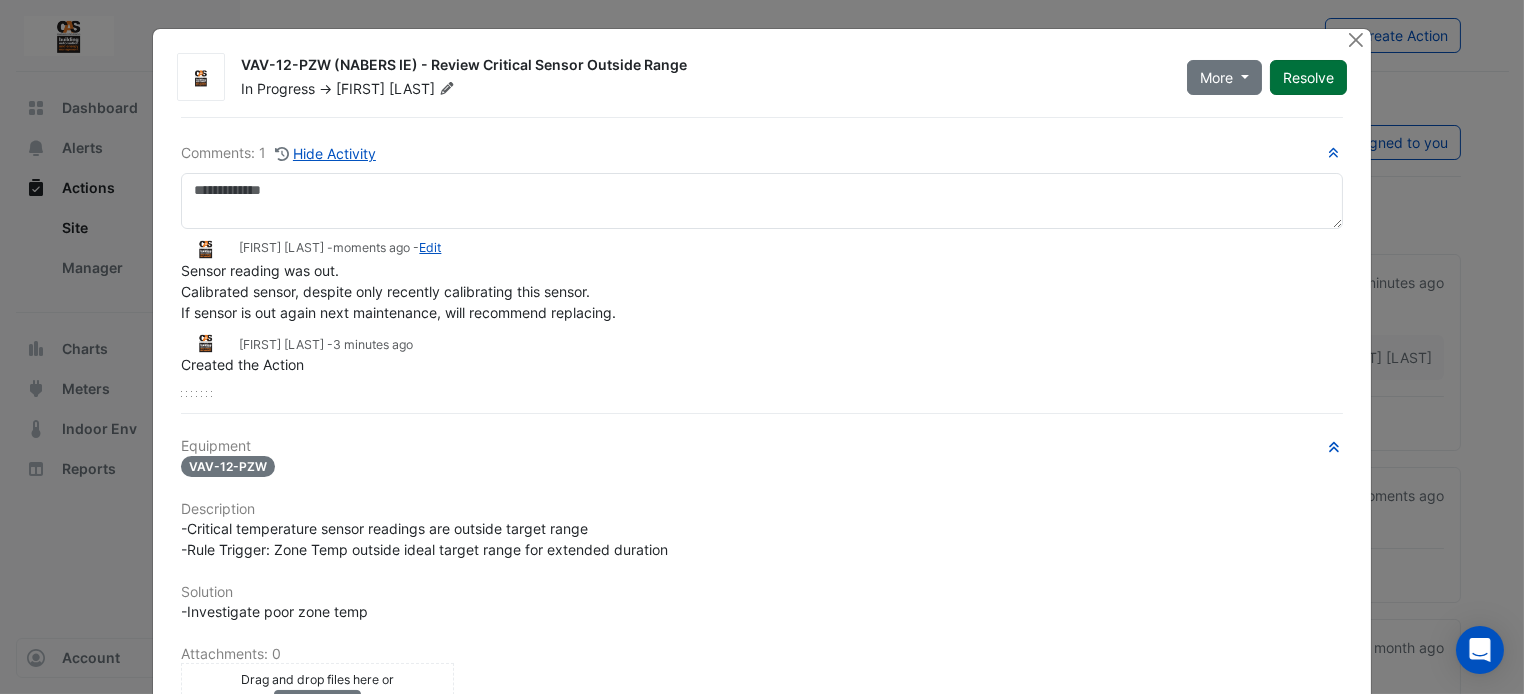 click on "Resolve" 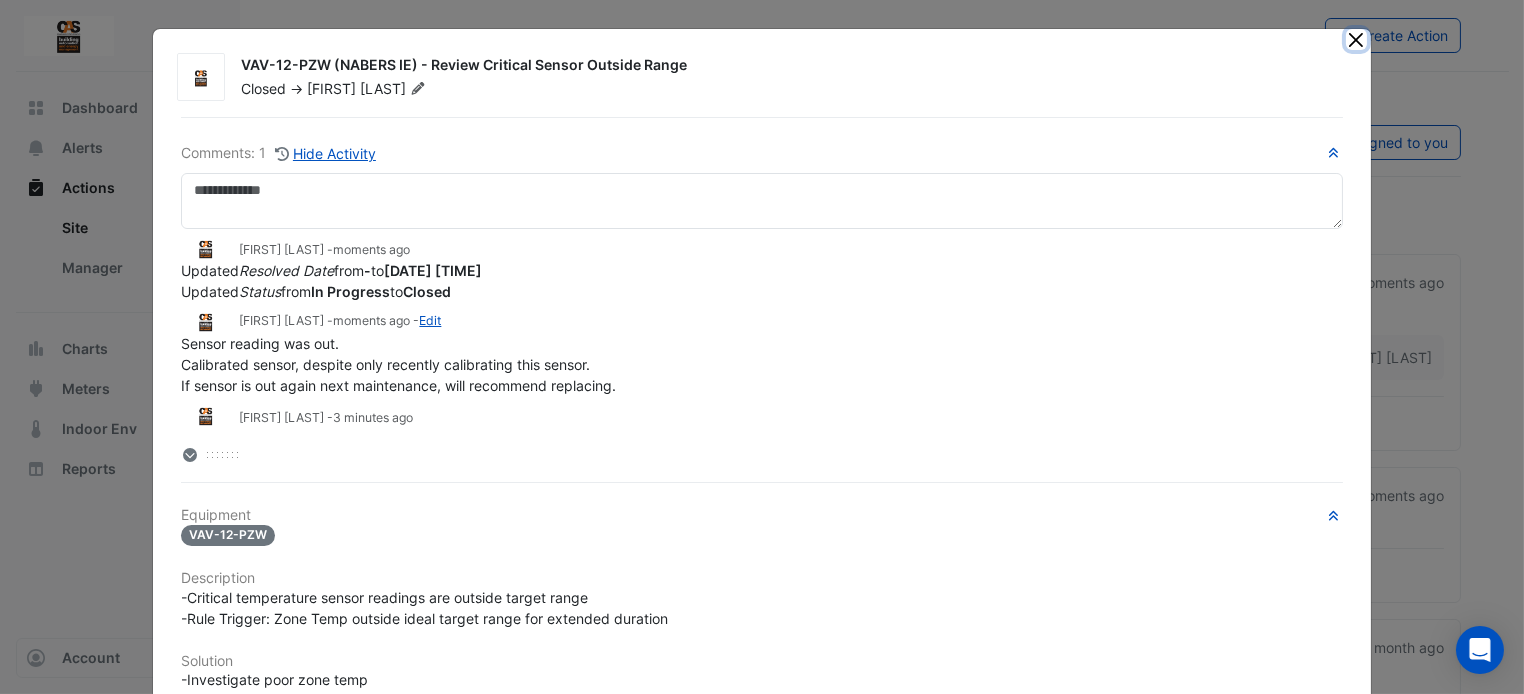 click 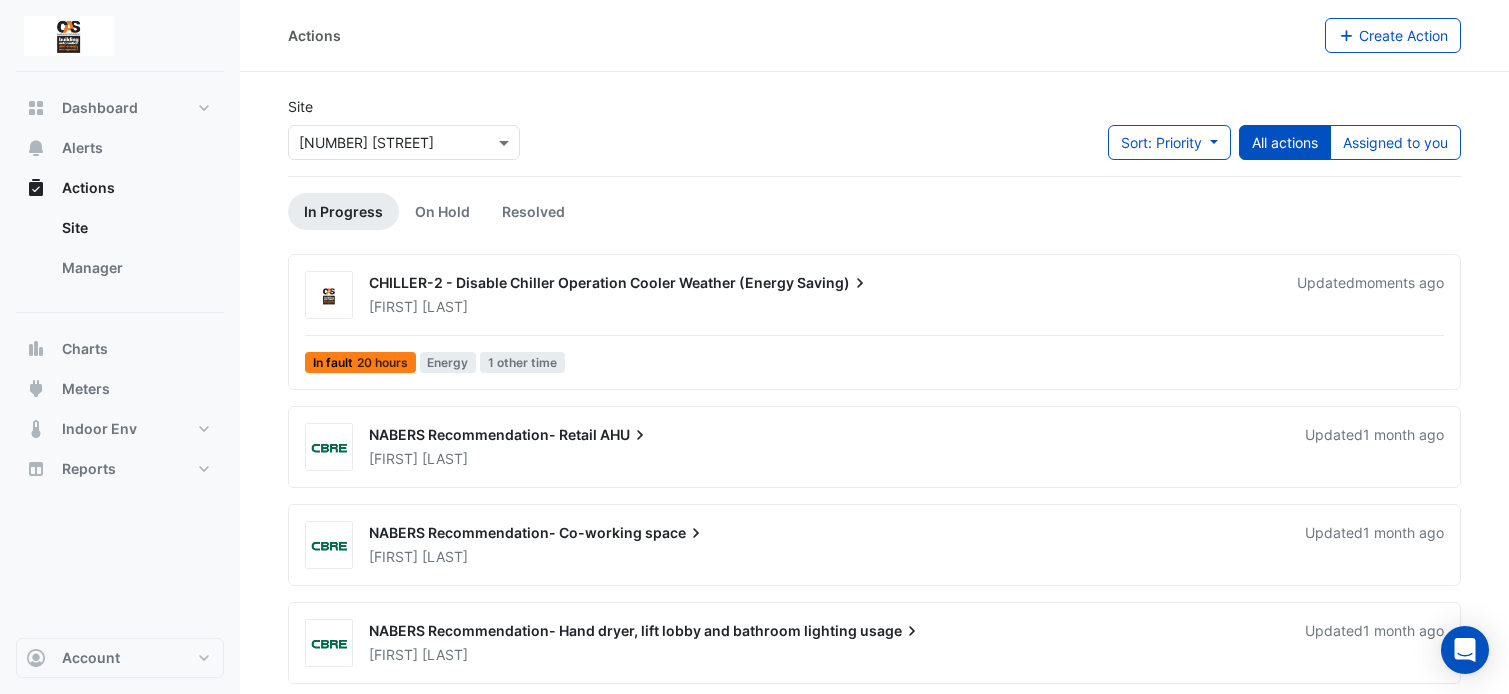 click on "CHILLER-2 - Disable Chiller Operation Cooler Weather (Energy
Saving)
Daniel
Bevilacqua
Updated
moments ago
In fault
20 hours
Energy
1 other time" at bounding box center (874, 326) 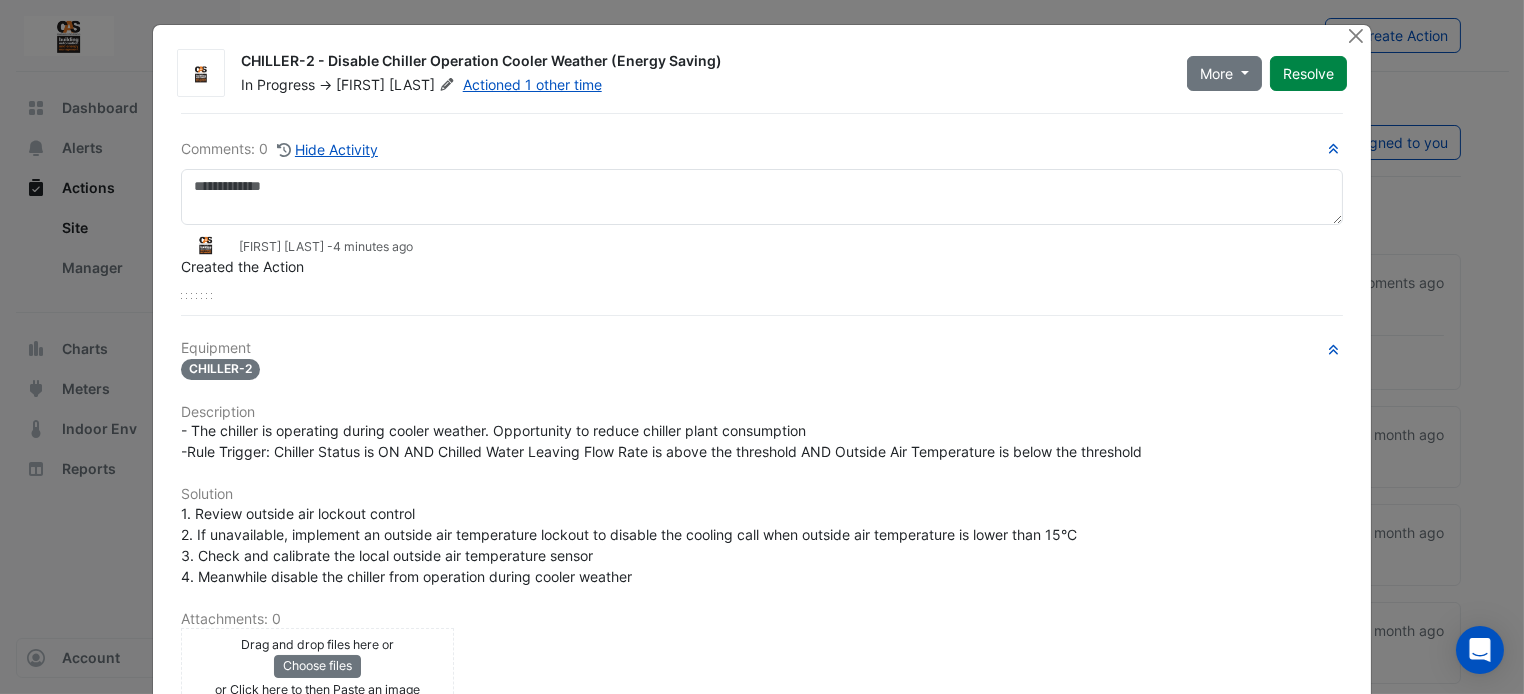scroll, scrollTop: 3, scrollLeft: 0, axis: vertical 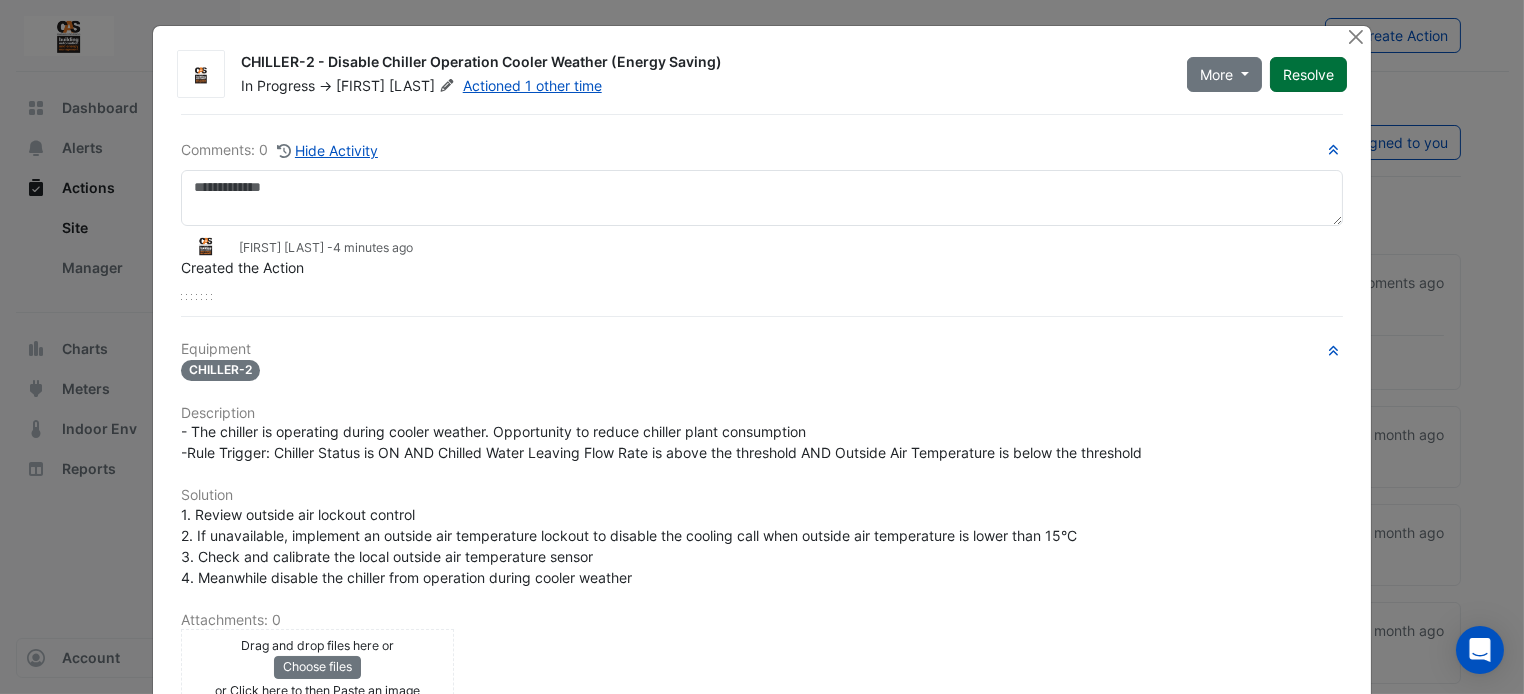 click on "Resolve" 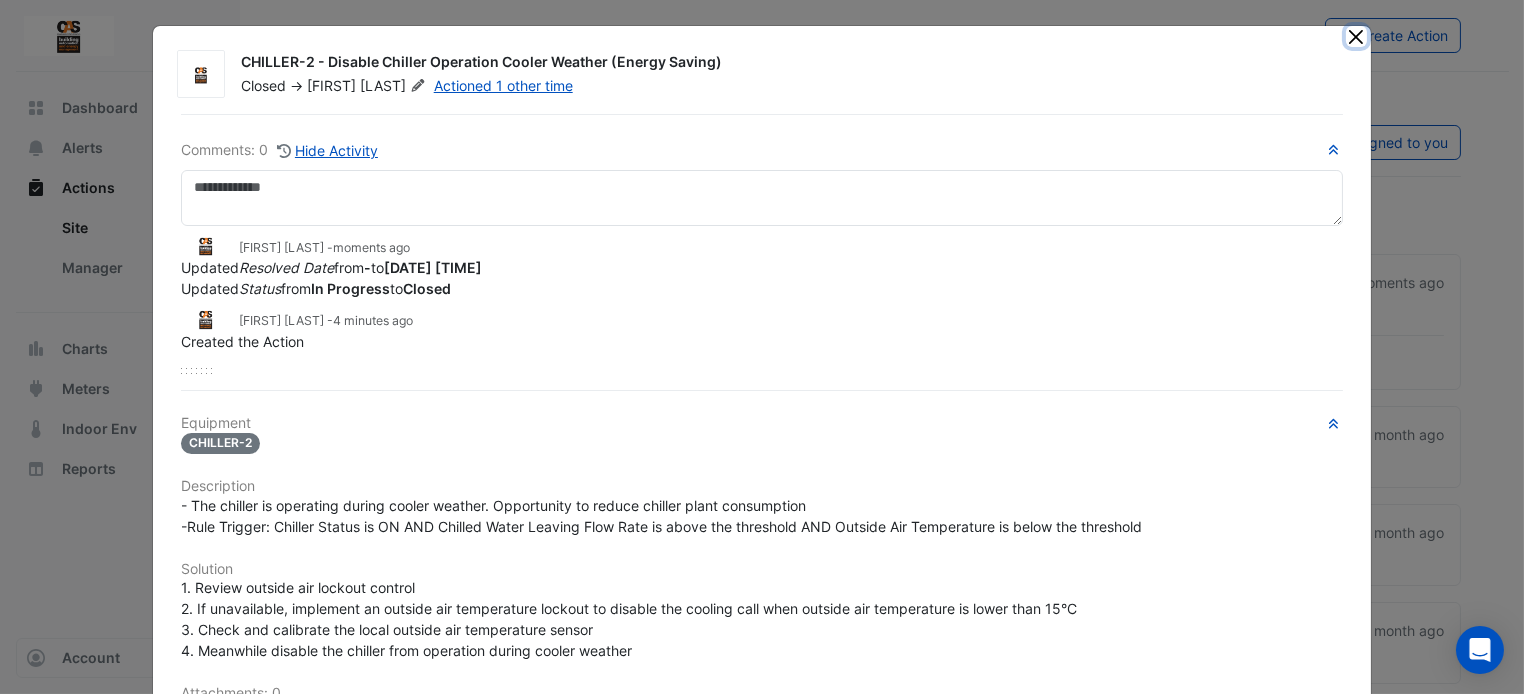 click 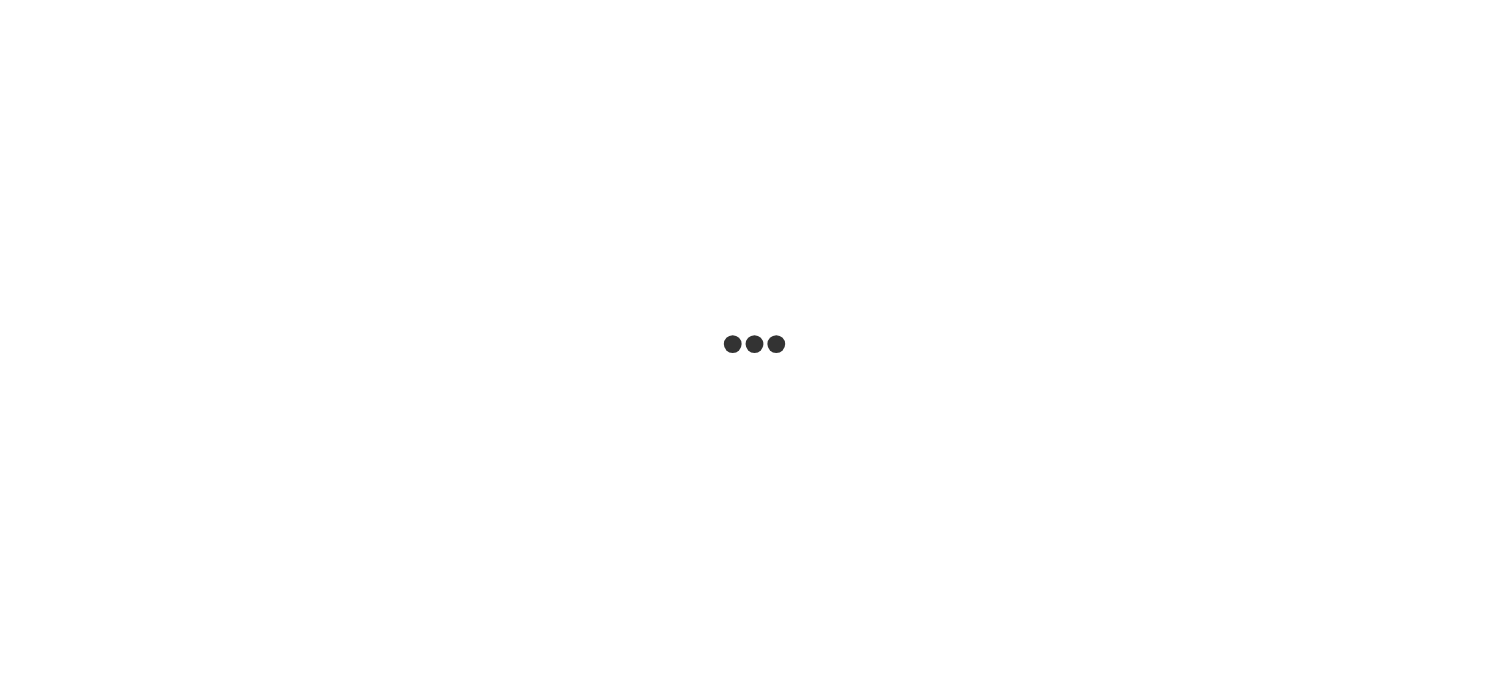 scroll, scrollTop: 0, scrollLeft: 0, axis: both 